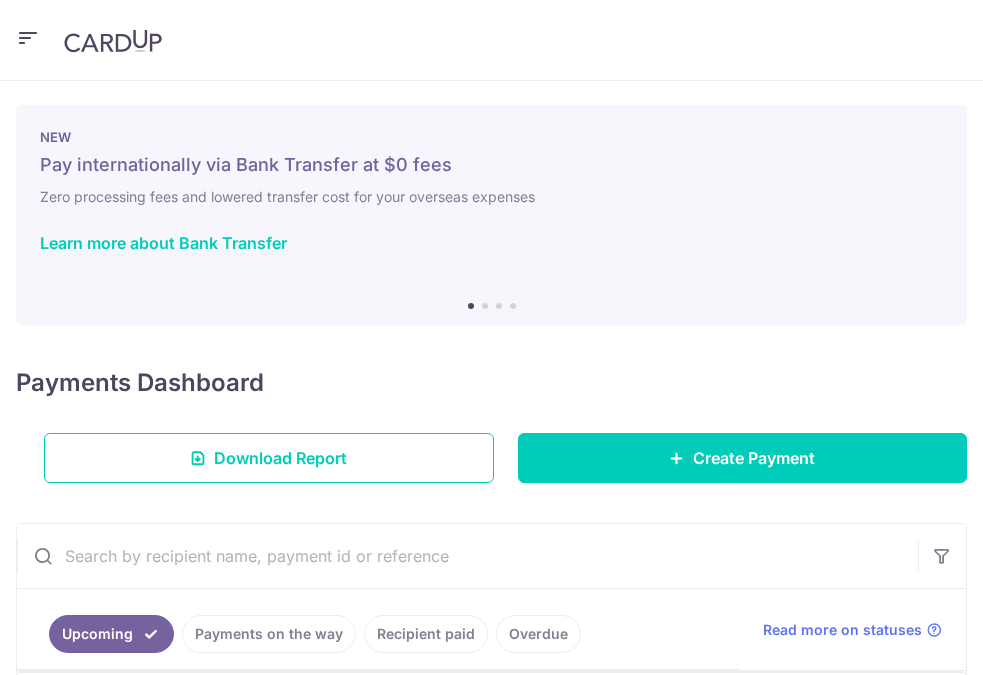 scroll, scrollTop: 0, scrollLeft: 0, axis: both 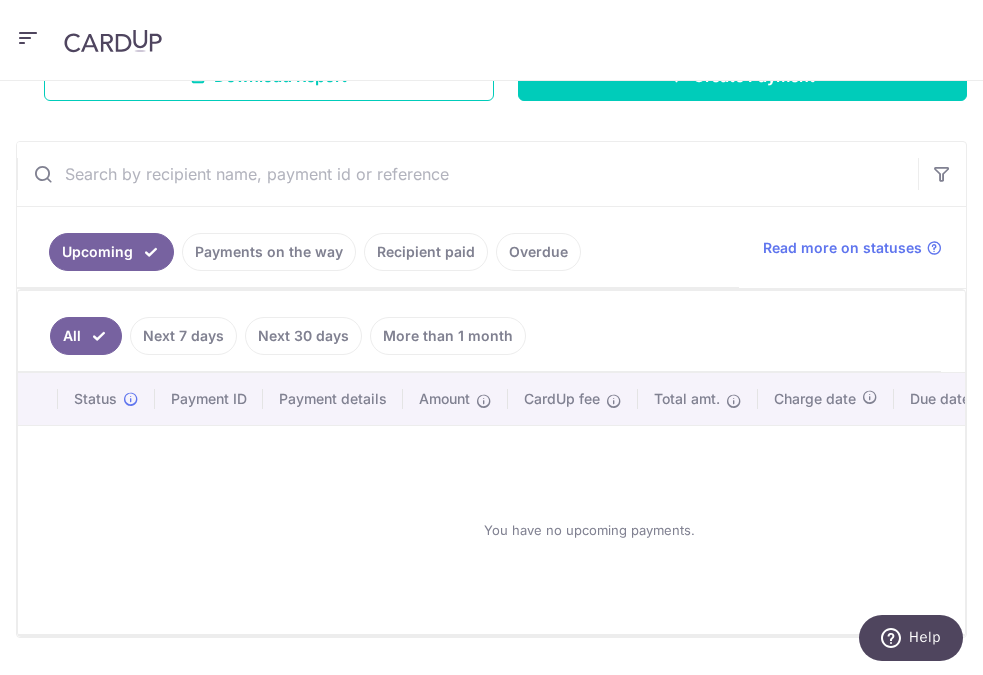 click on "Recipient paid" at bounding box center (426, 252) 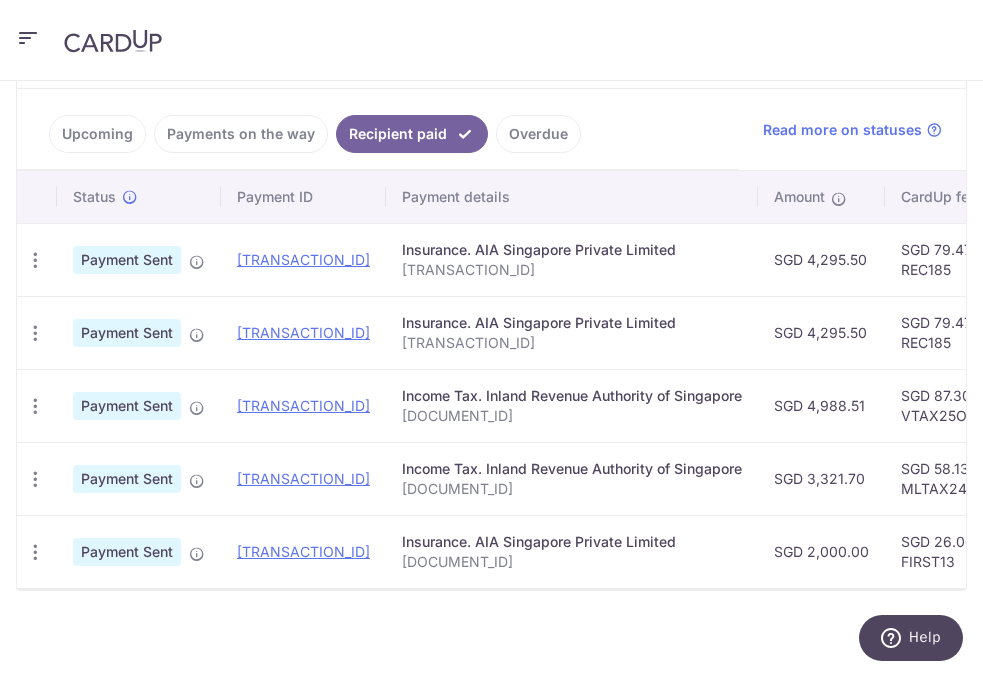 scroll, scrollTop: 510, scrollLeft: 0, axis: vertical 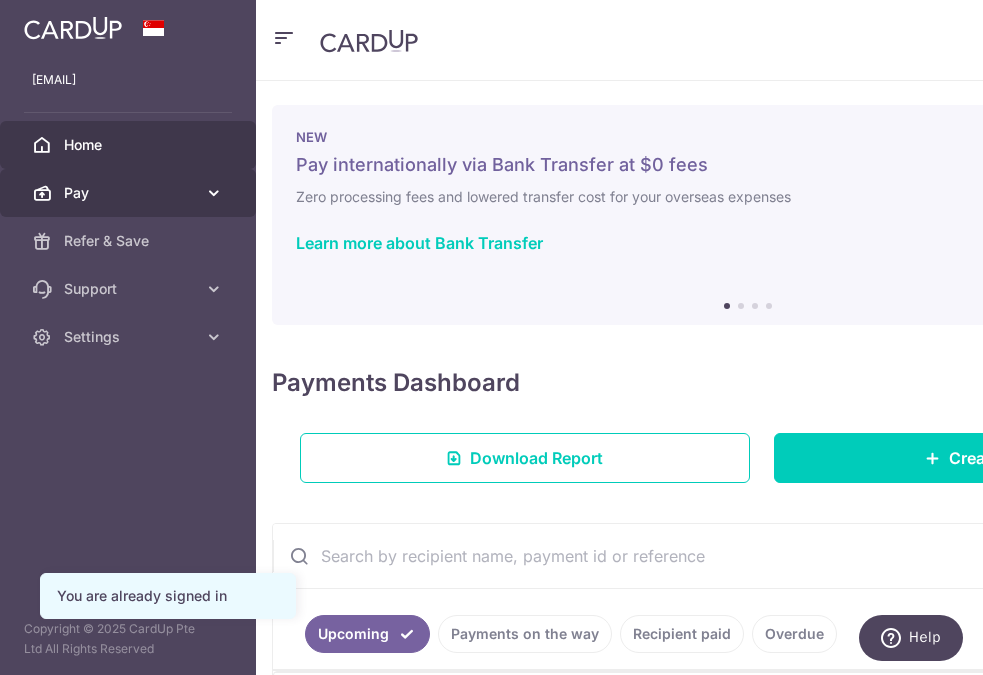 click on "Pay" at bounding box center (128, 193) 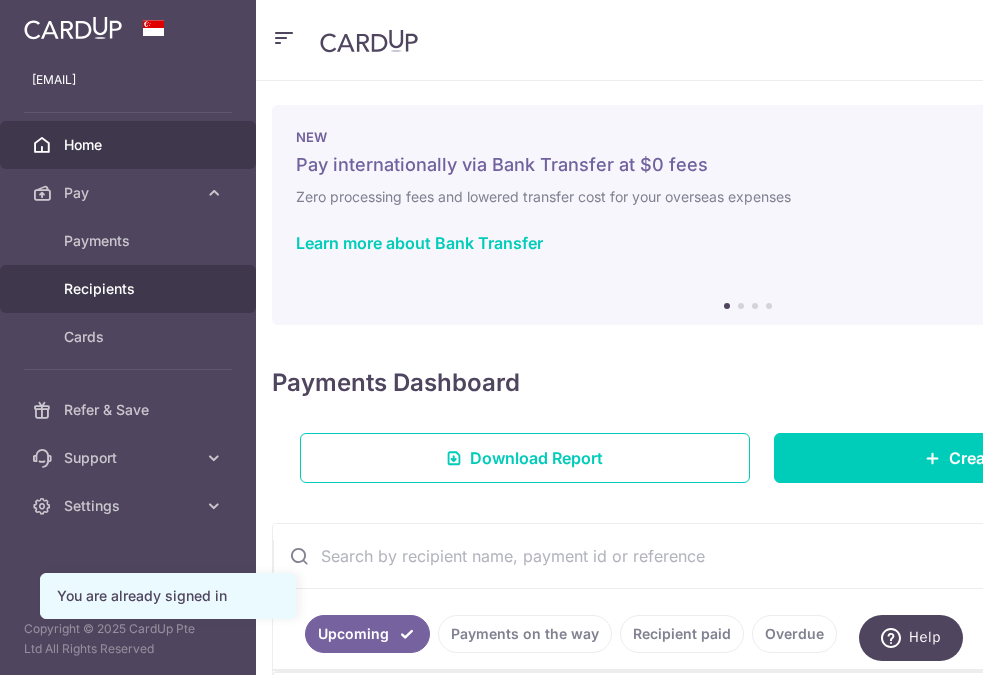 click on "Recipients" at bounding box center [130, 289] 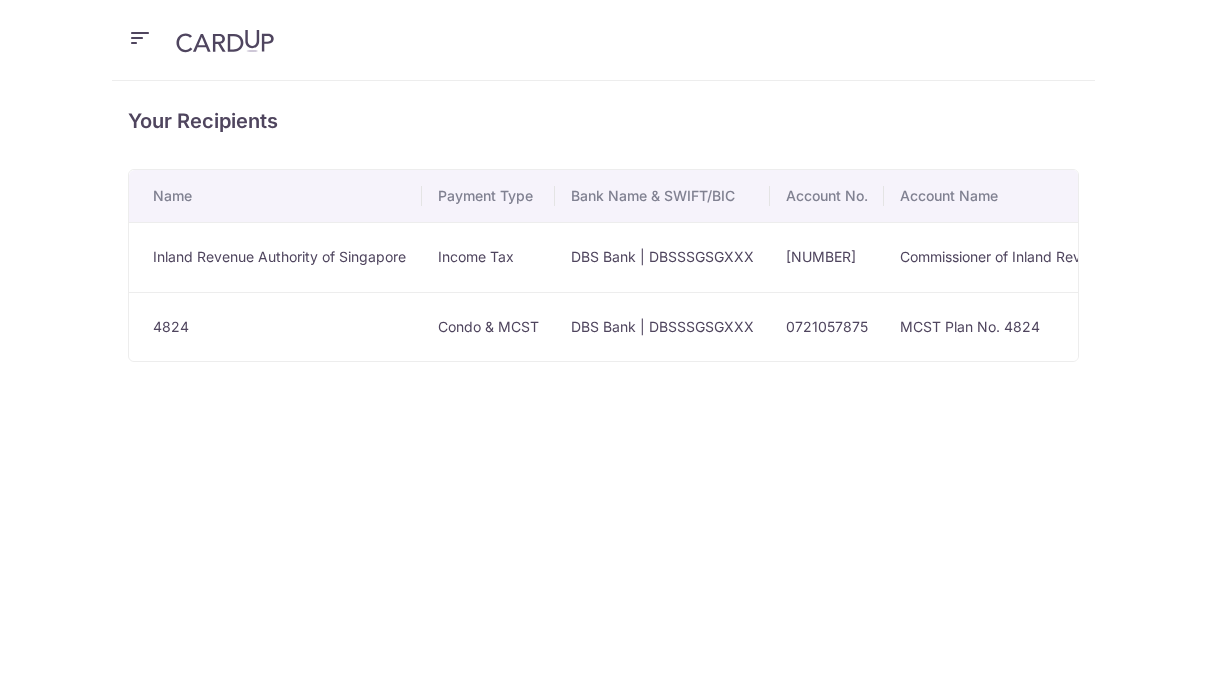scroll, scrollTop: 0, scrollLeft: 0, axis: both 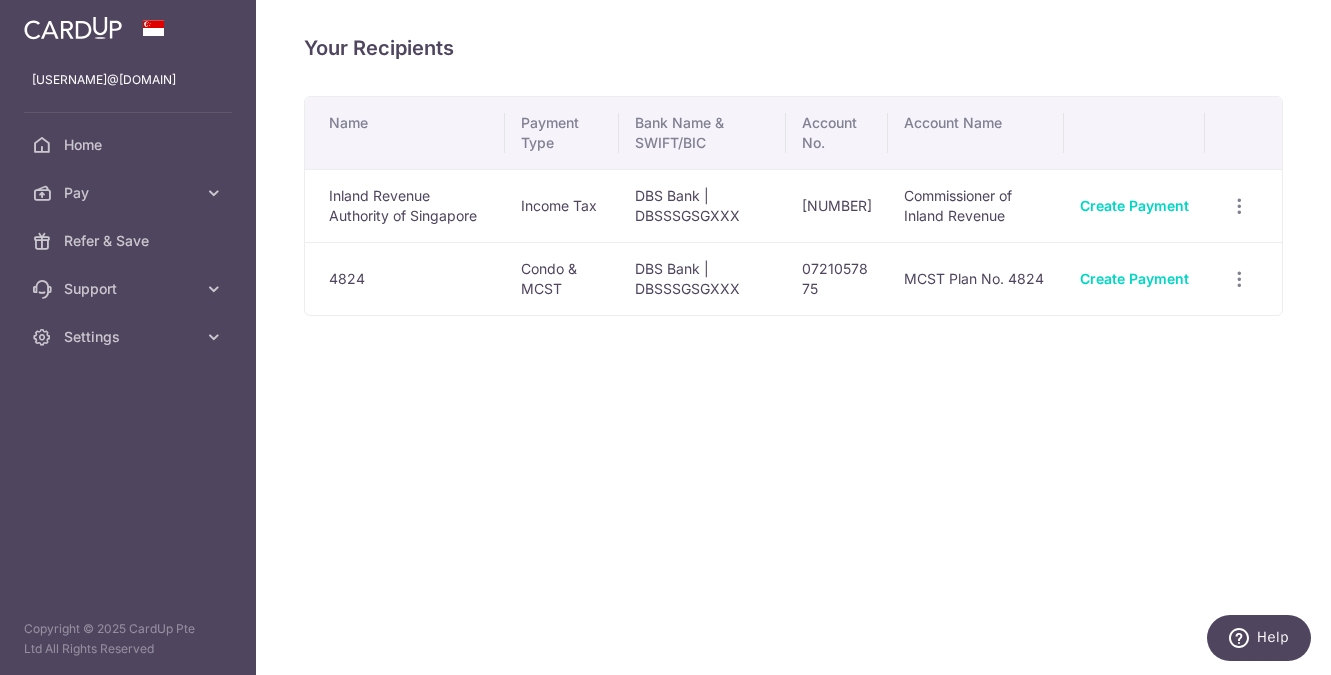 click on "4824" at bounding box center [405, 278] 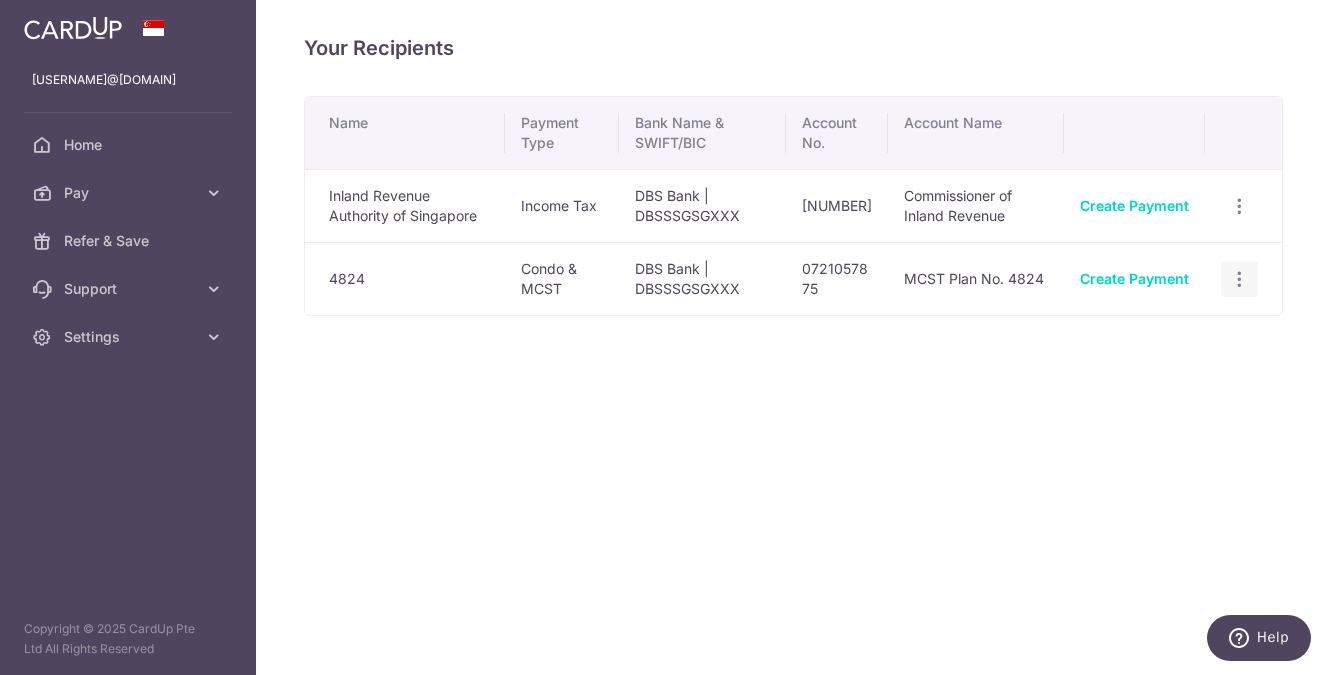 click at bounding box center [1239, 206] 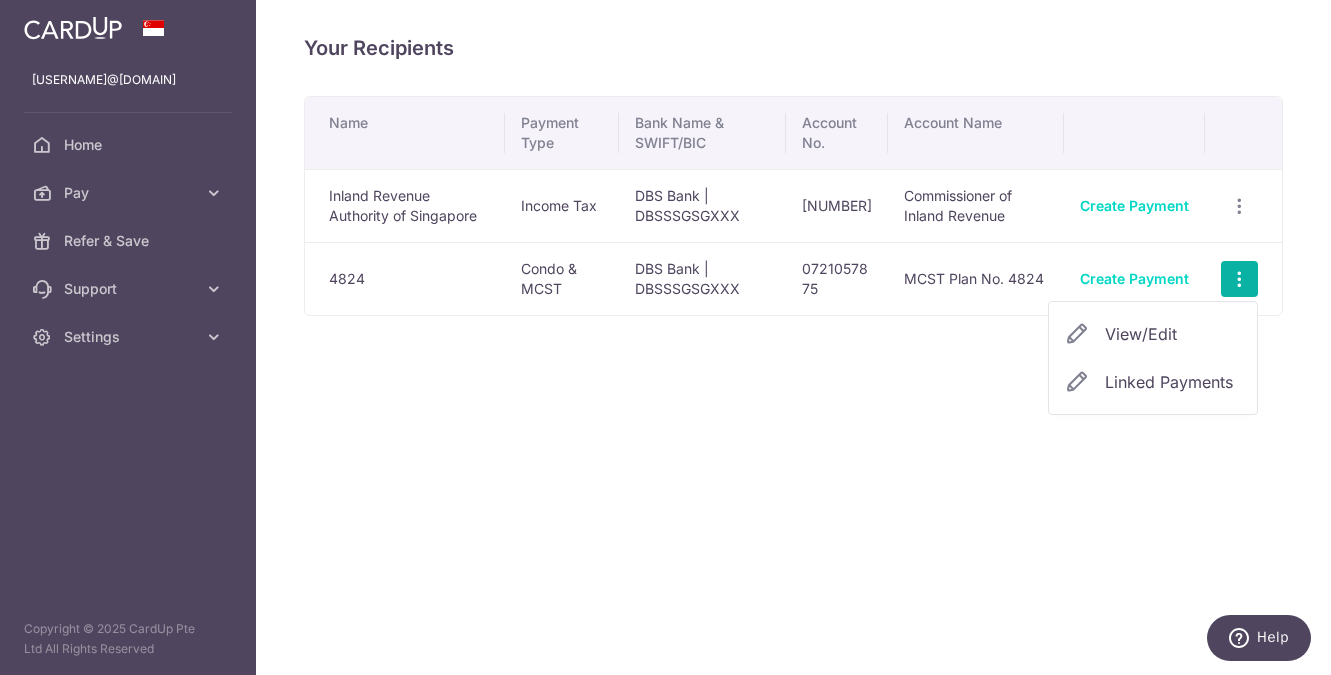 click on "View/Edit" at bounding box center [1173, 334] 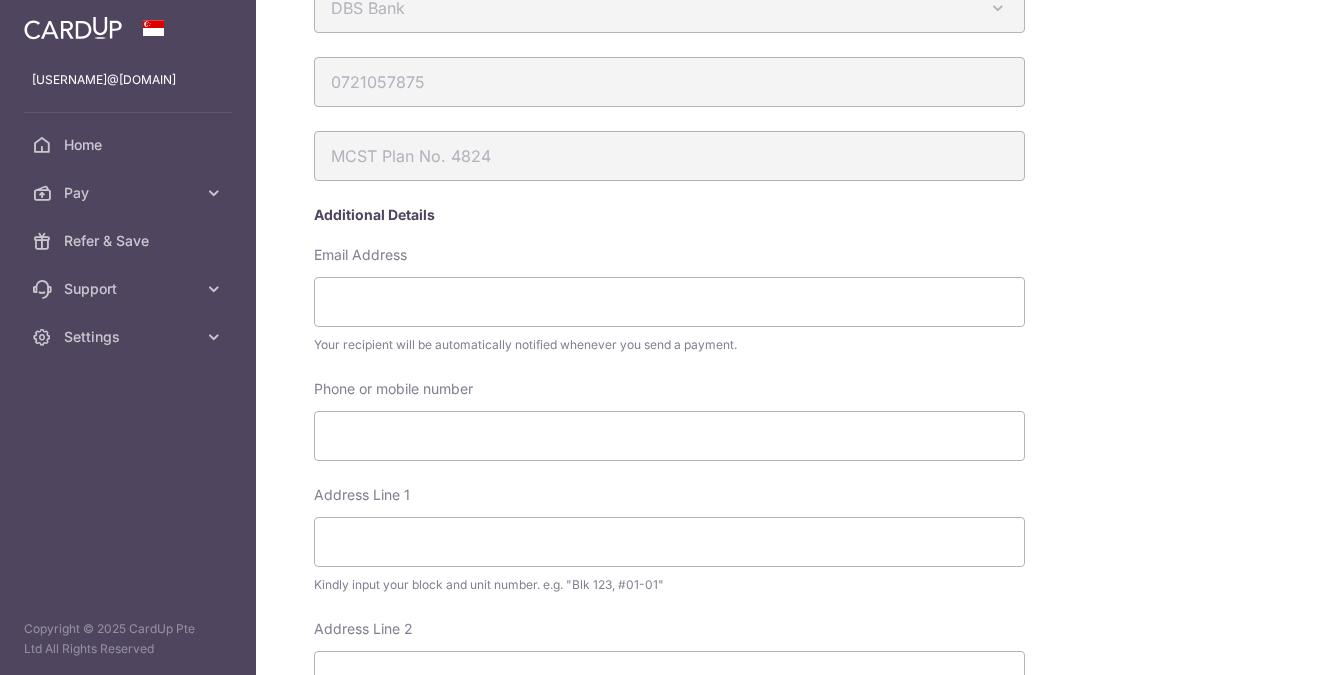 scroll, scrollTop: 434, scrollLeft: 0, axis: vertical 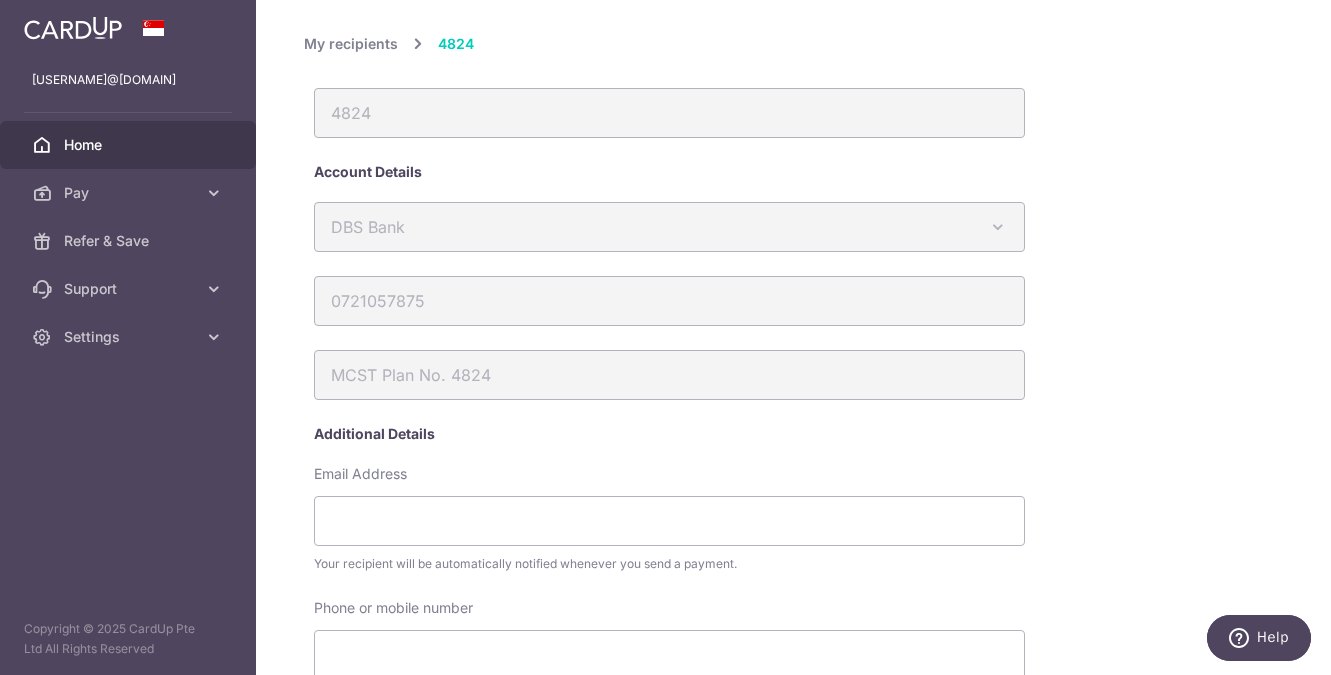 click on "Home" at bounding box center [130, 145] 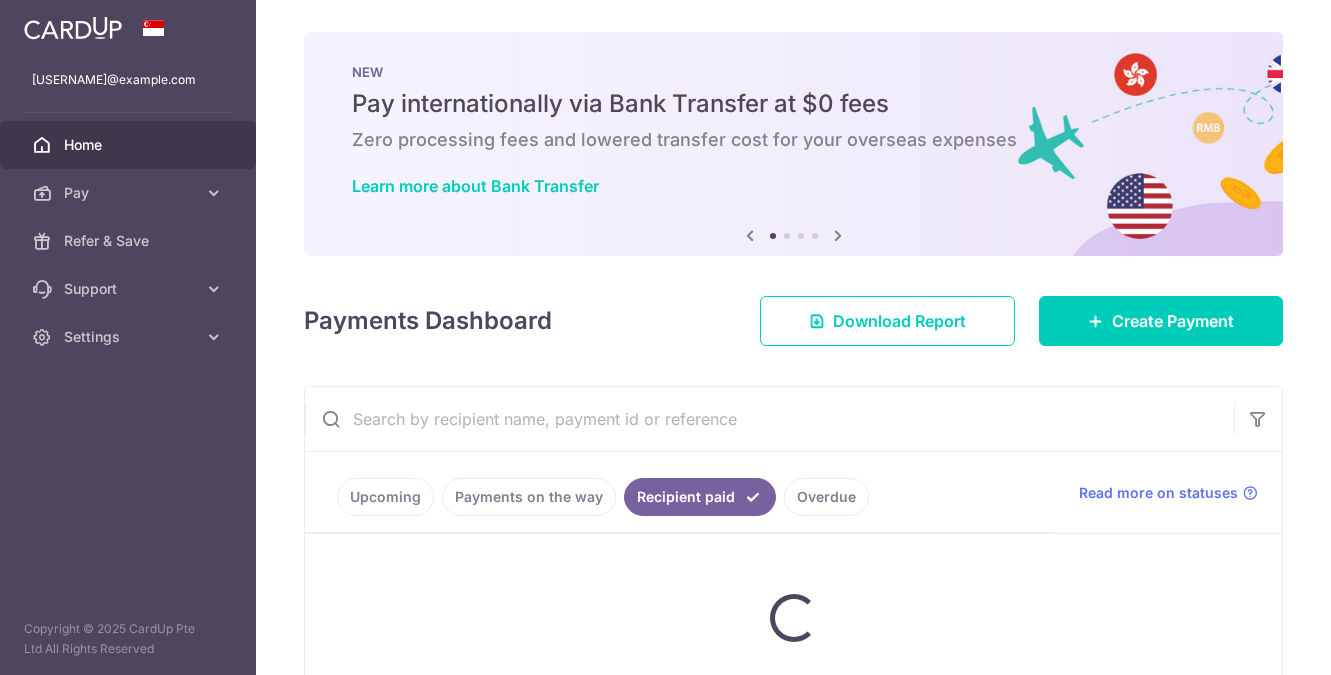scroll, scrollTop: 0, scrollLeft: 0, axis: both 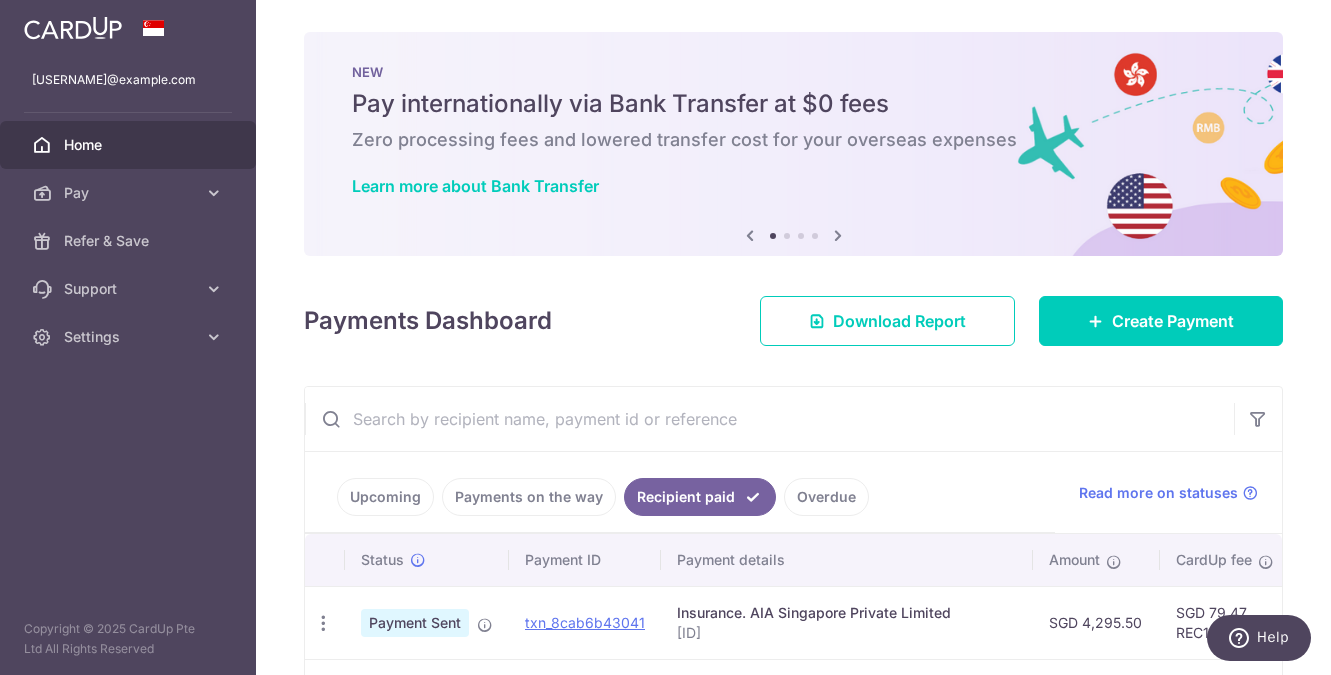 click at bounding box center [769, 419] 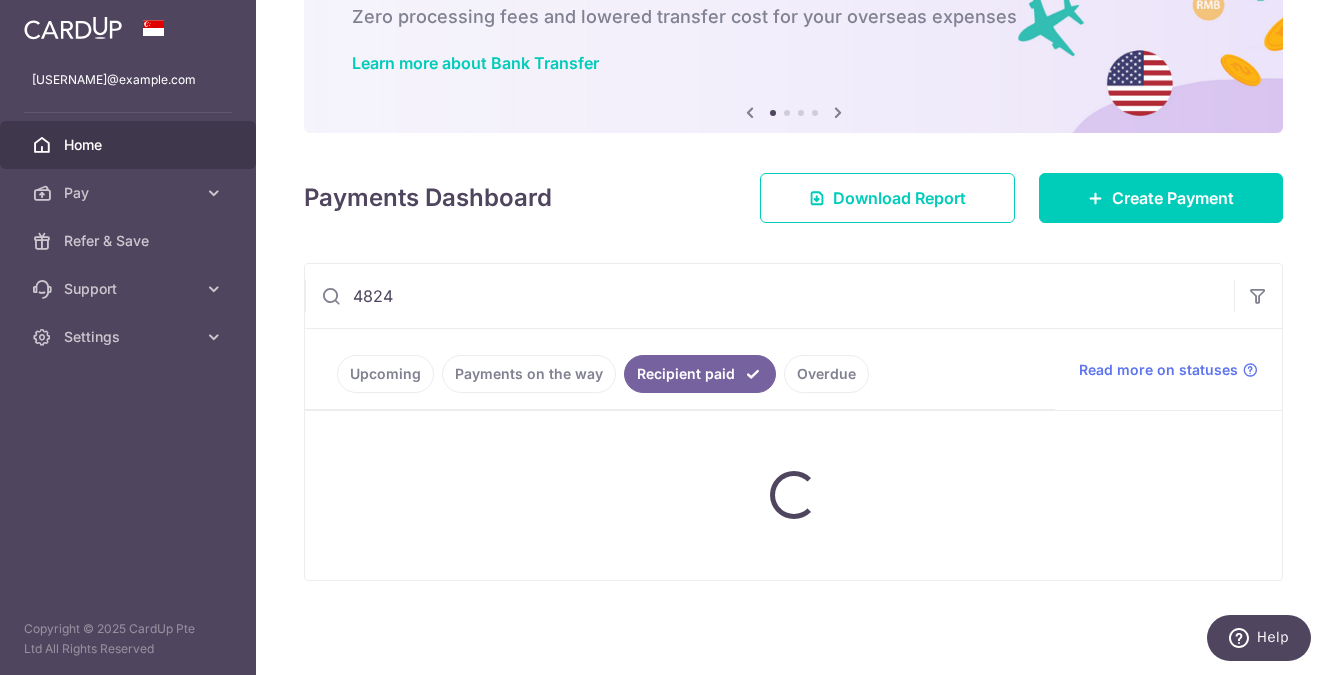 scroll, scrollTop: 217, scrollLeft: 0, axis: vertical 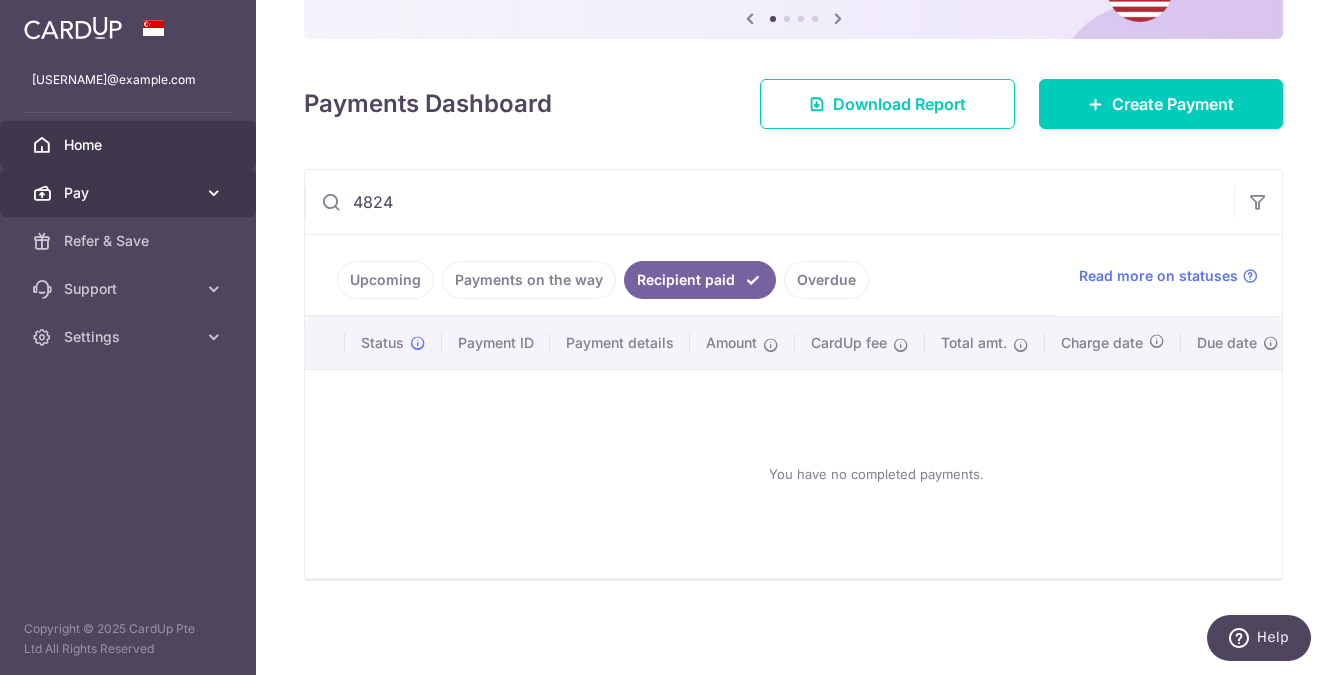 type on "4824" 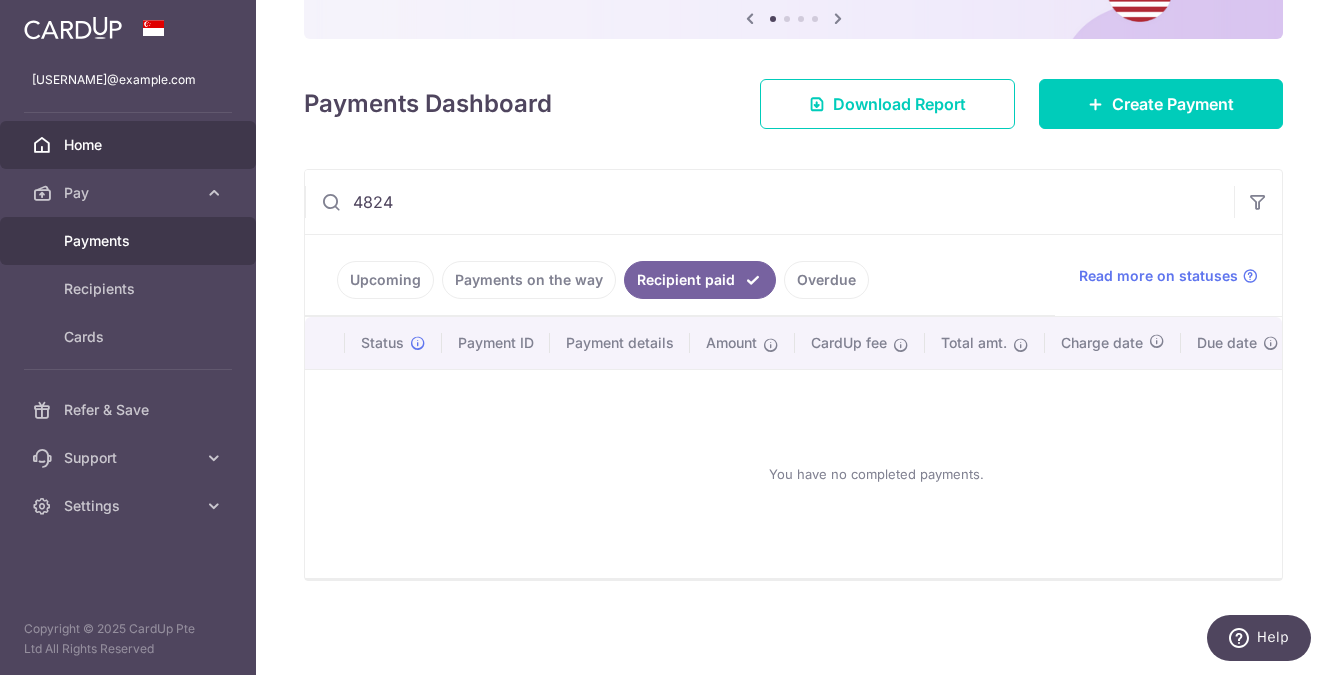 click on "Payments" at bounding box center (130, 241) 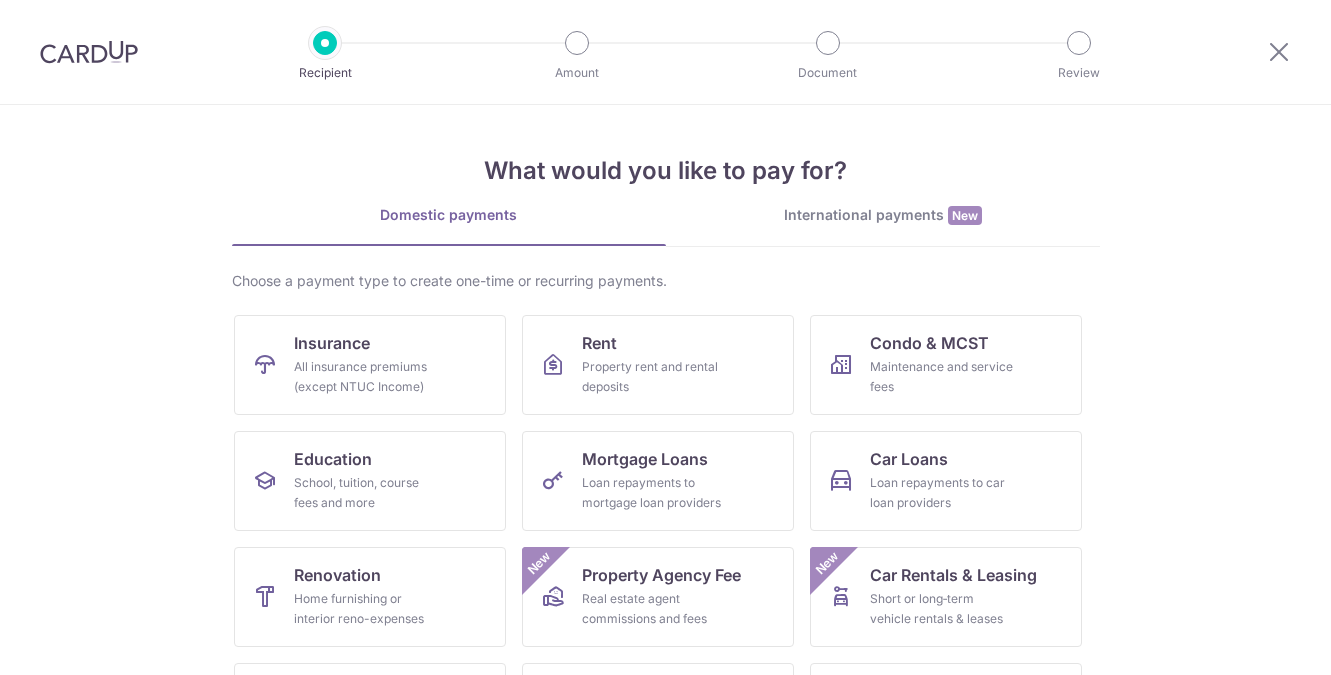 scroll, scrollTop: 0, scrollLeft: 0, axis: both 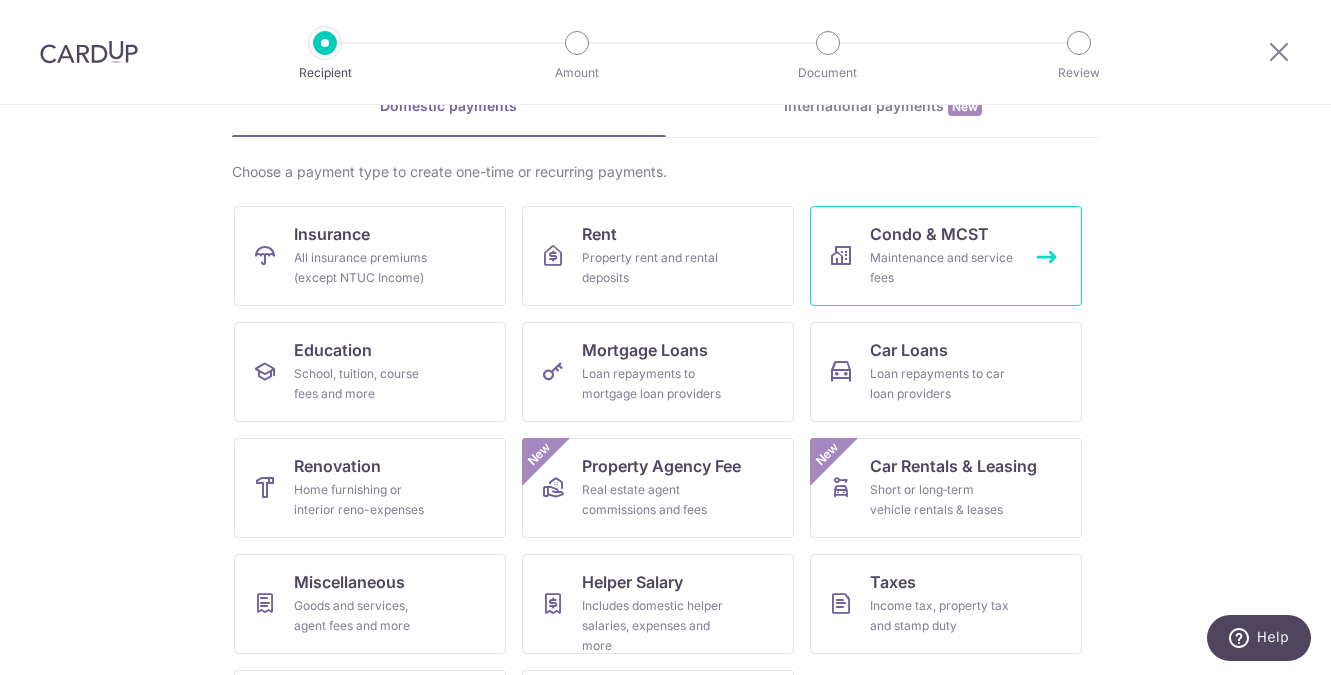 click on "Condo & MCST Maintenance and service fees" at bounding box center [946, 256] 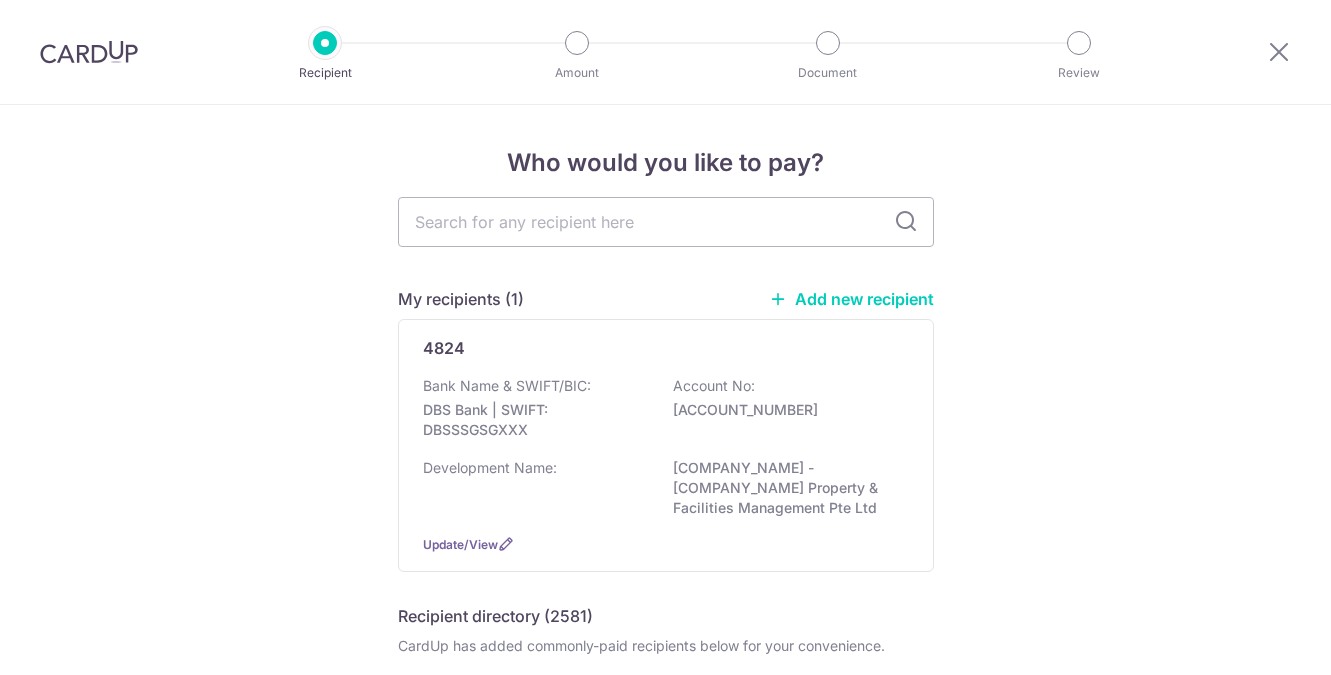 scroll, scrollTop: 0, scrollLeft: 0, axis: both 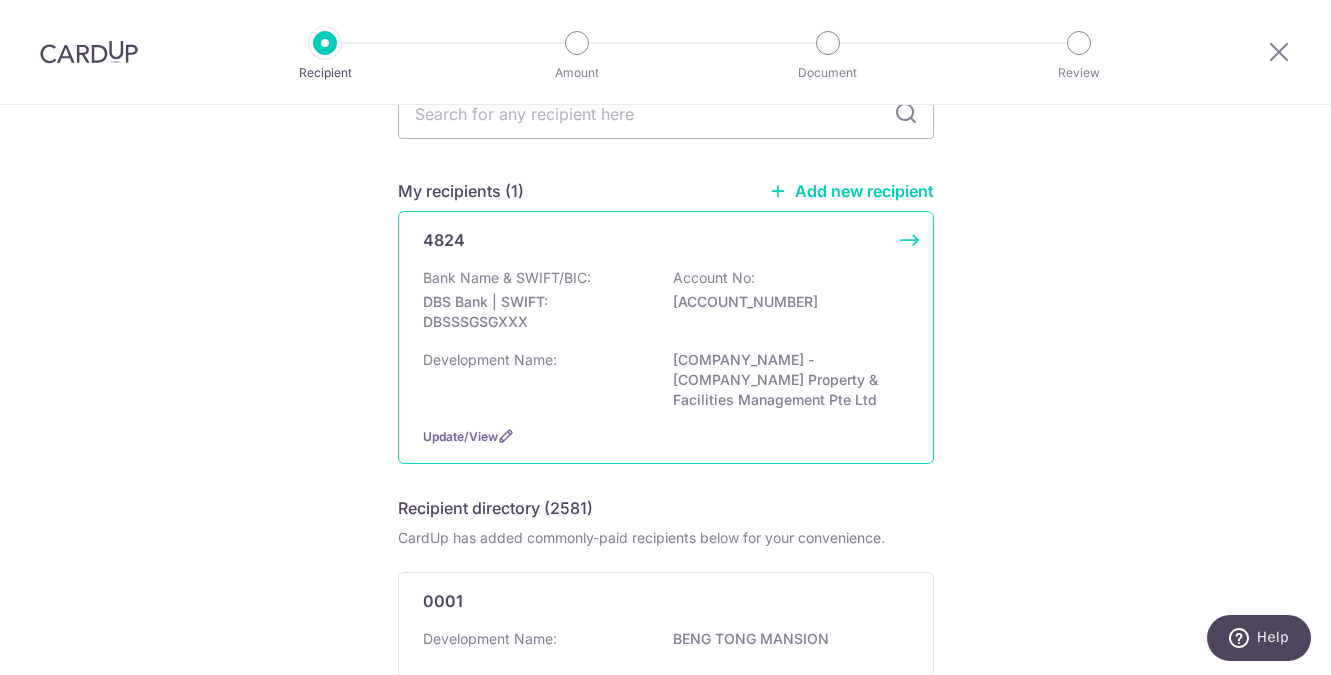 click on "Bank Name & SWIFT/BIC:
DBS Bank | SWIFT: DBSSSGSGXXX
Account No:
[ACCOUNT_NUMBER]" at bounding box center (666, 305) 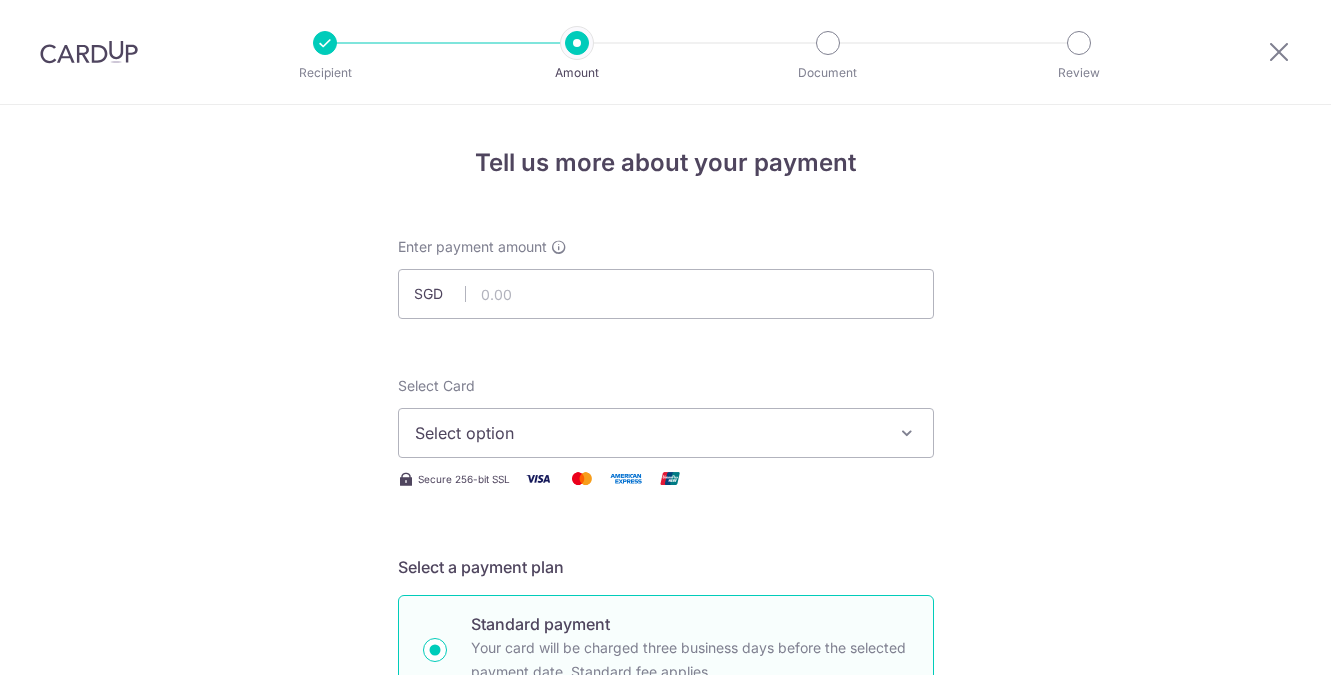 scroll, scrollTop: 0, scrollLeft: 0, axis: both 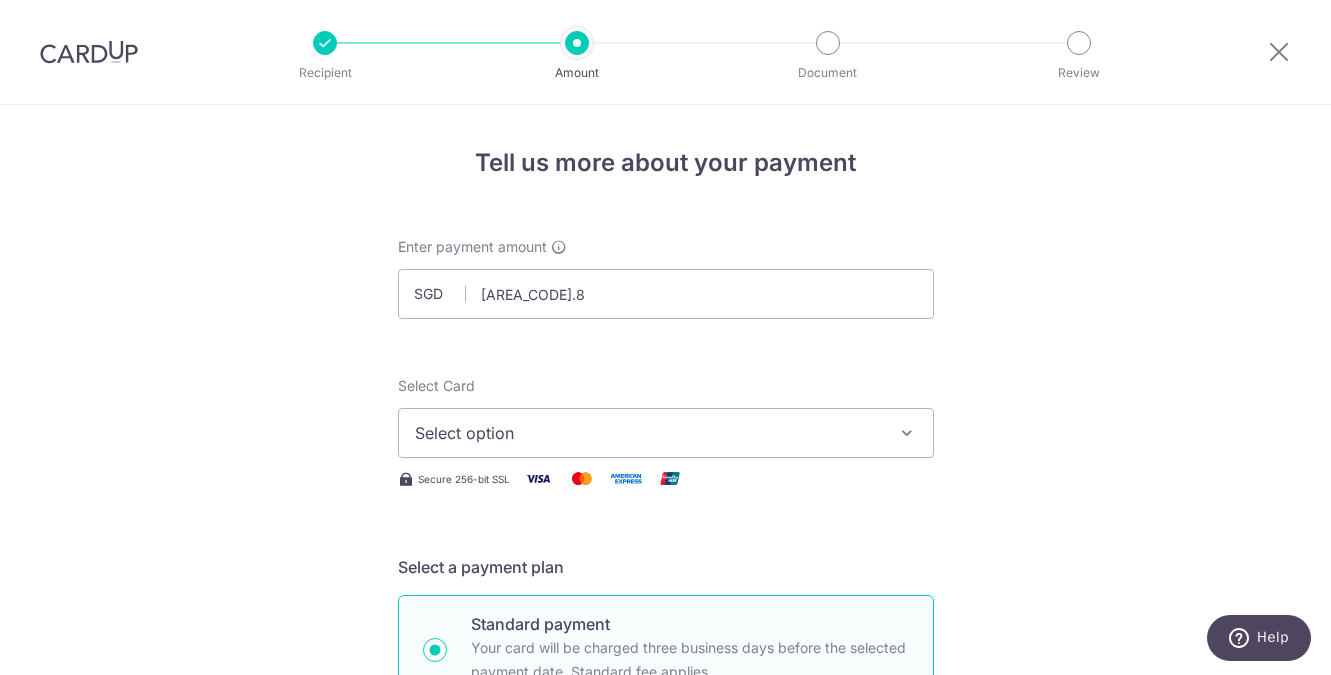 type on "954.83" 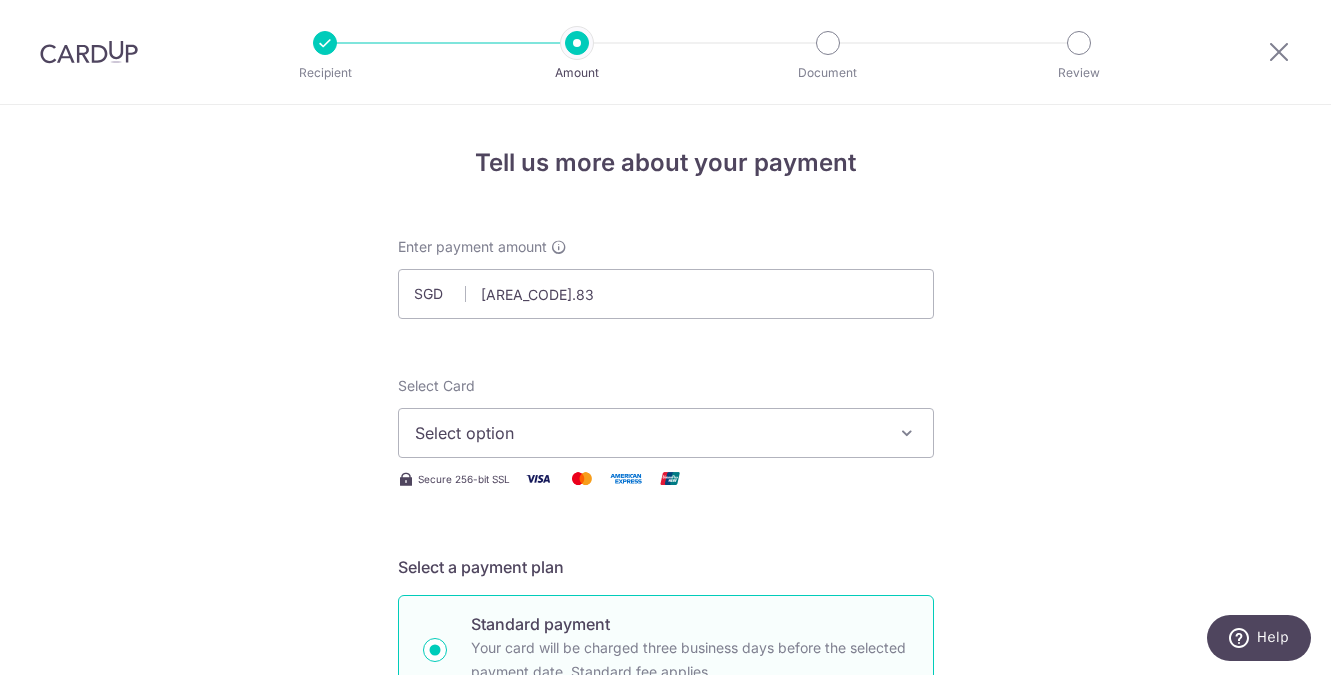 click on "Select option" at bounding box center [666, 433] 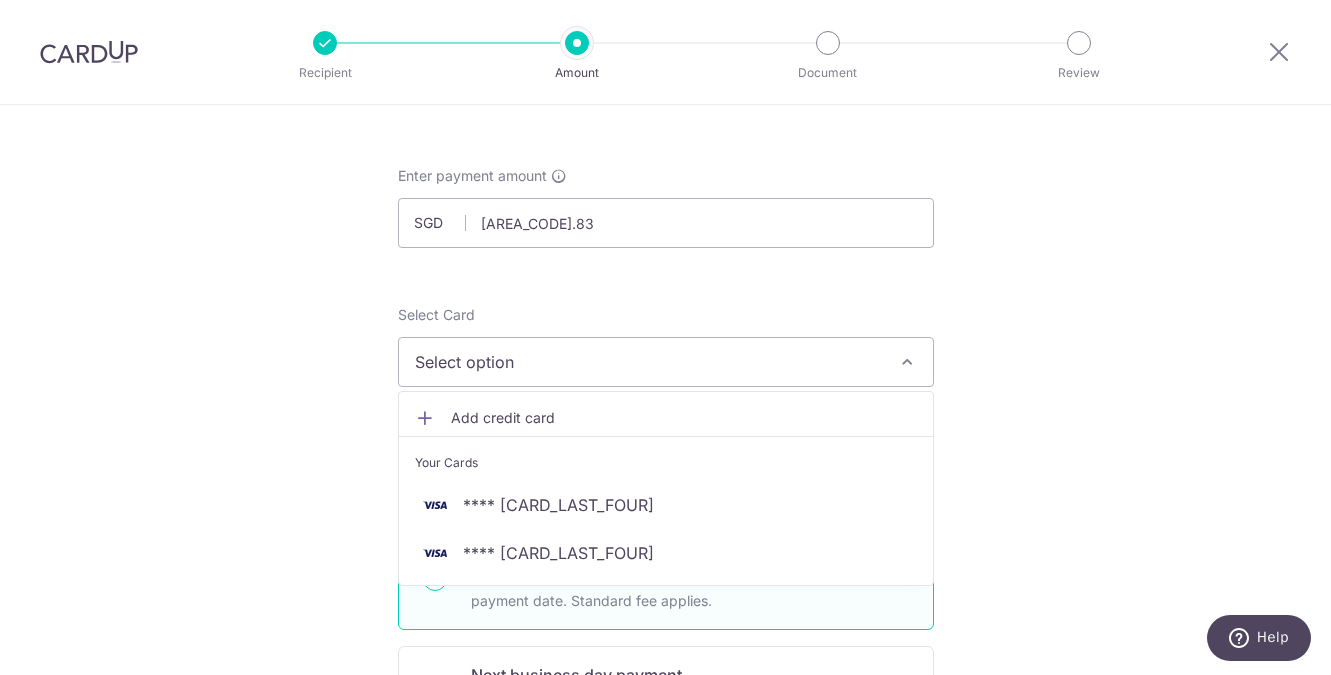 scroll, scrollTop: 72, scrollLeft: 0, axis: vertical 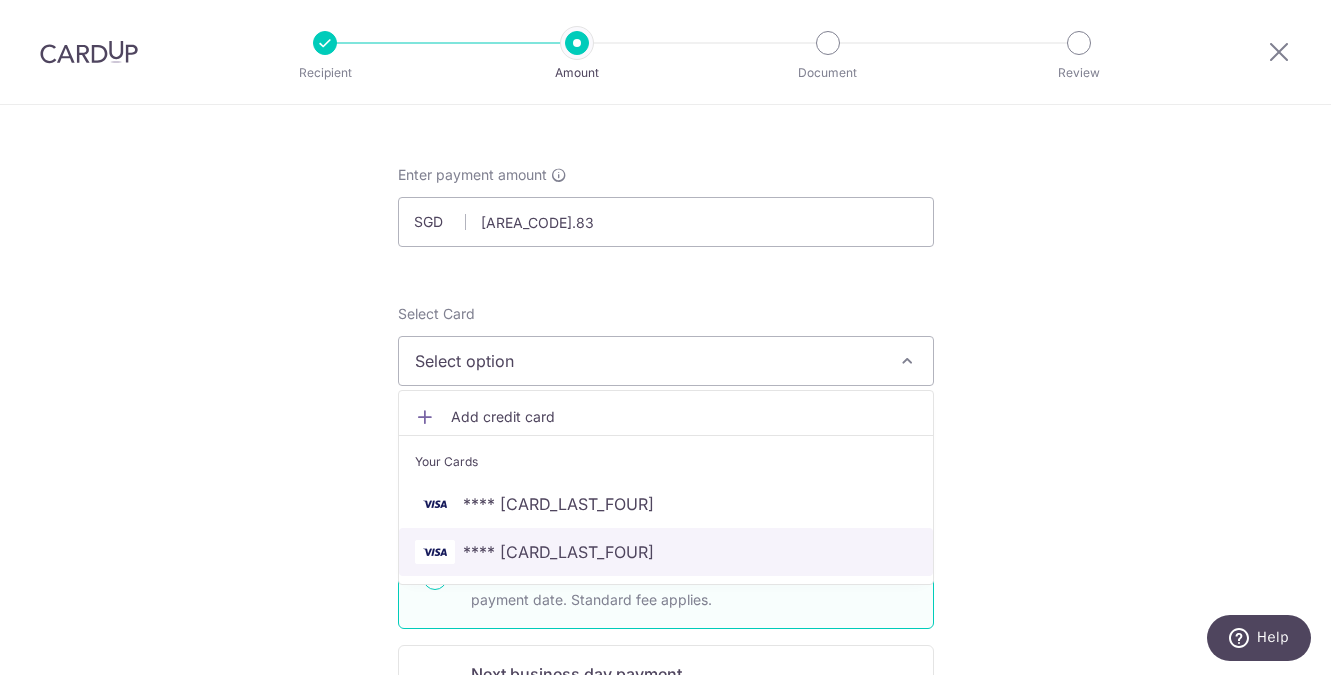click on "[CREDIT_CARD]" at bounding box center (558, 552) 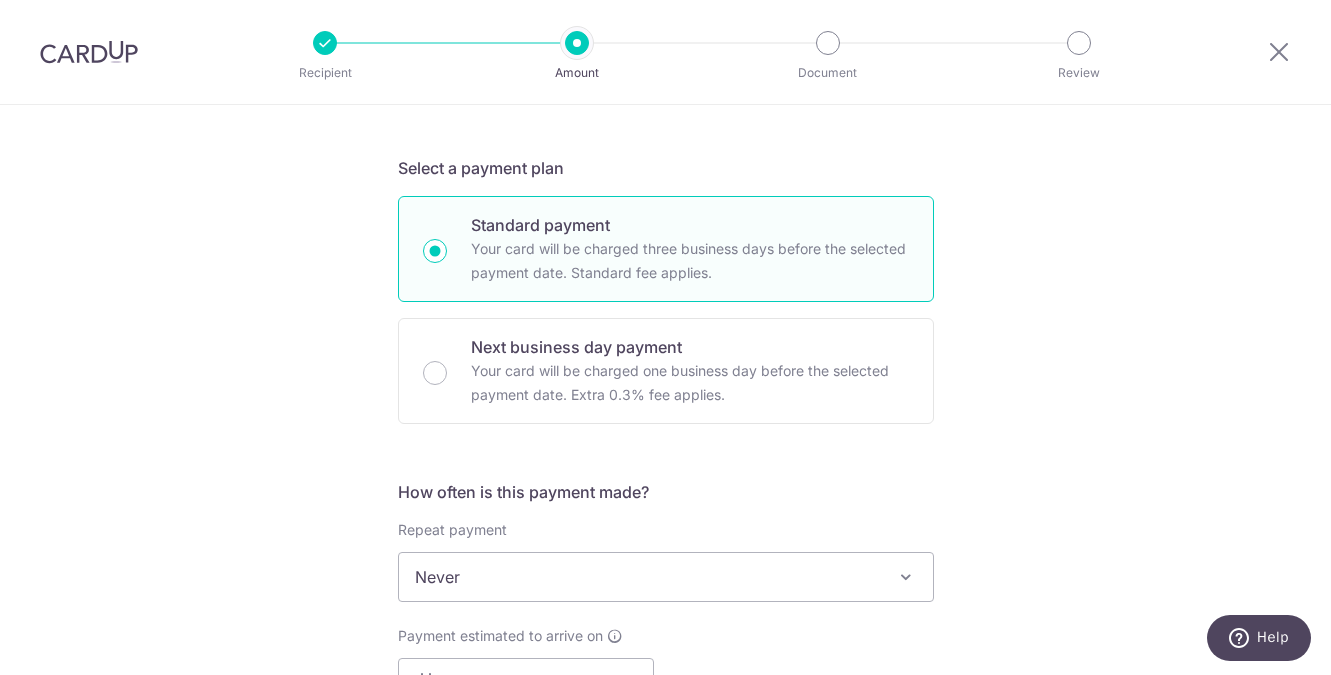 scroll, scrollTop: 499, scrollLeft: 0, axis: vertical 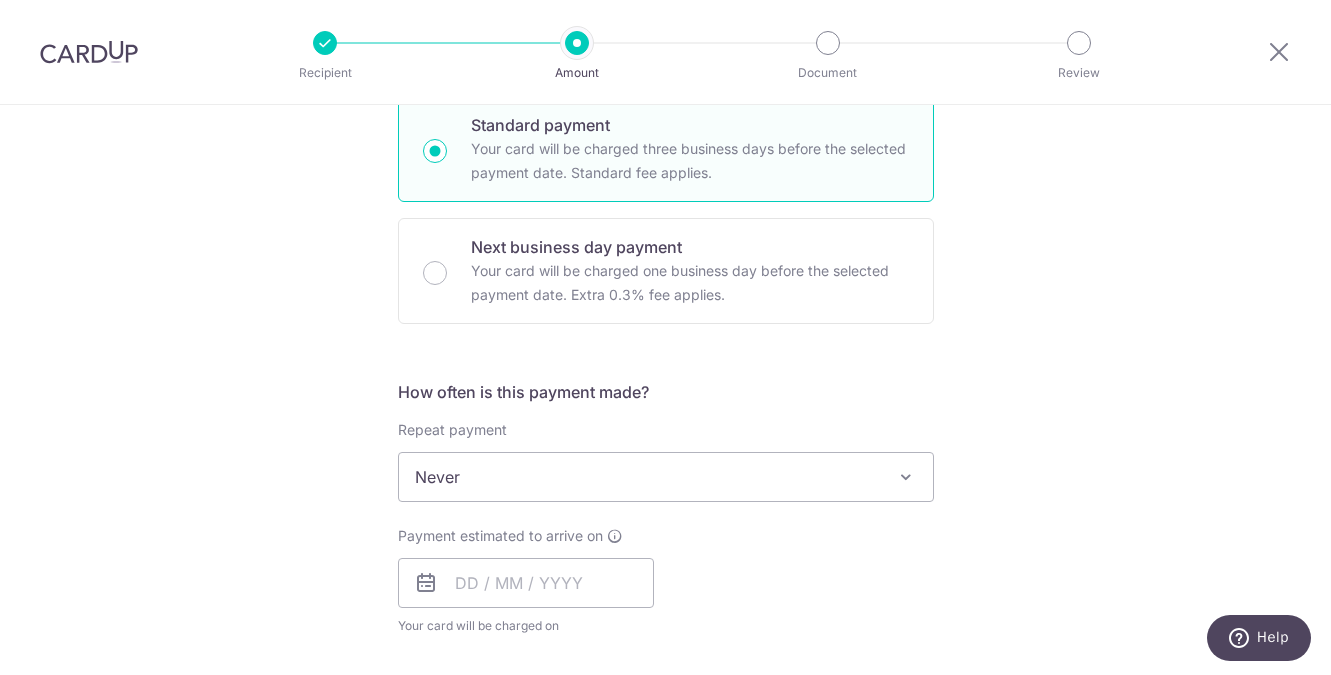click on "Never" at bounding box center (666, 477) 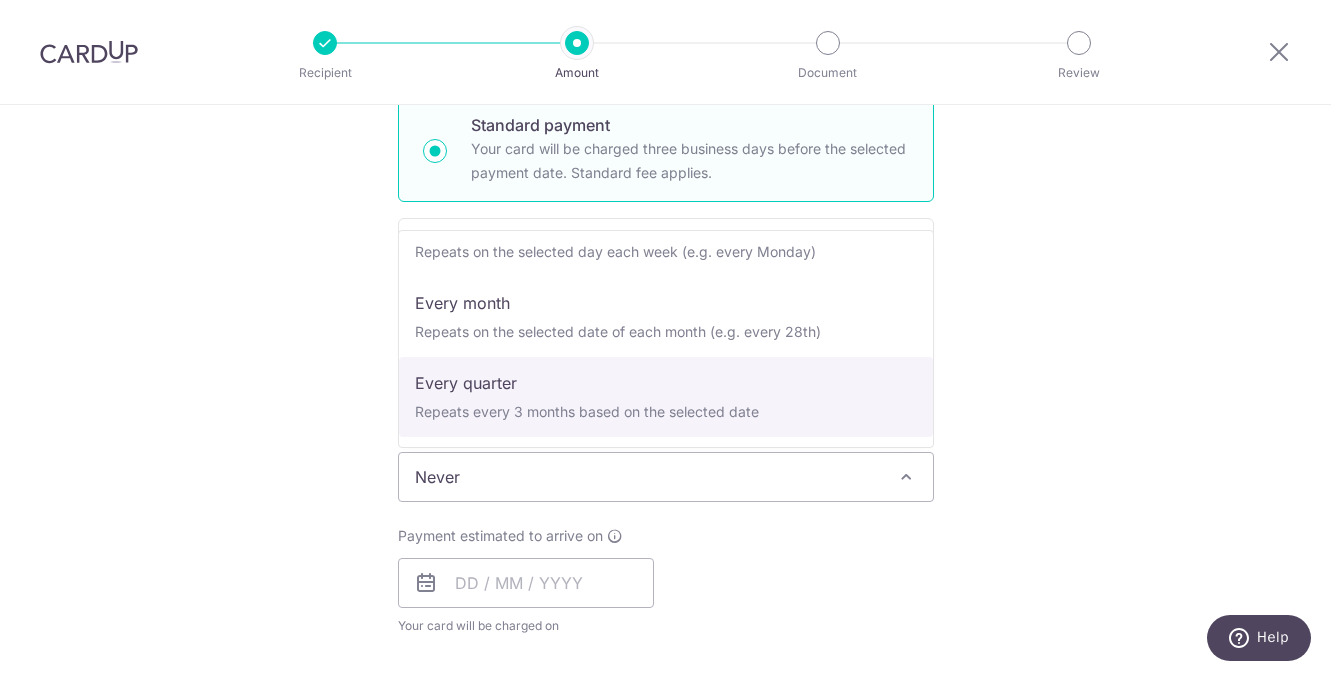 scroll, scrollTop: 130, scrollLeft: 0, axis: vertical 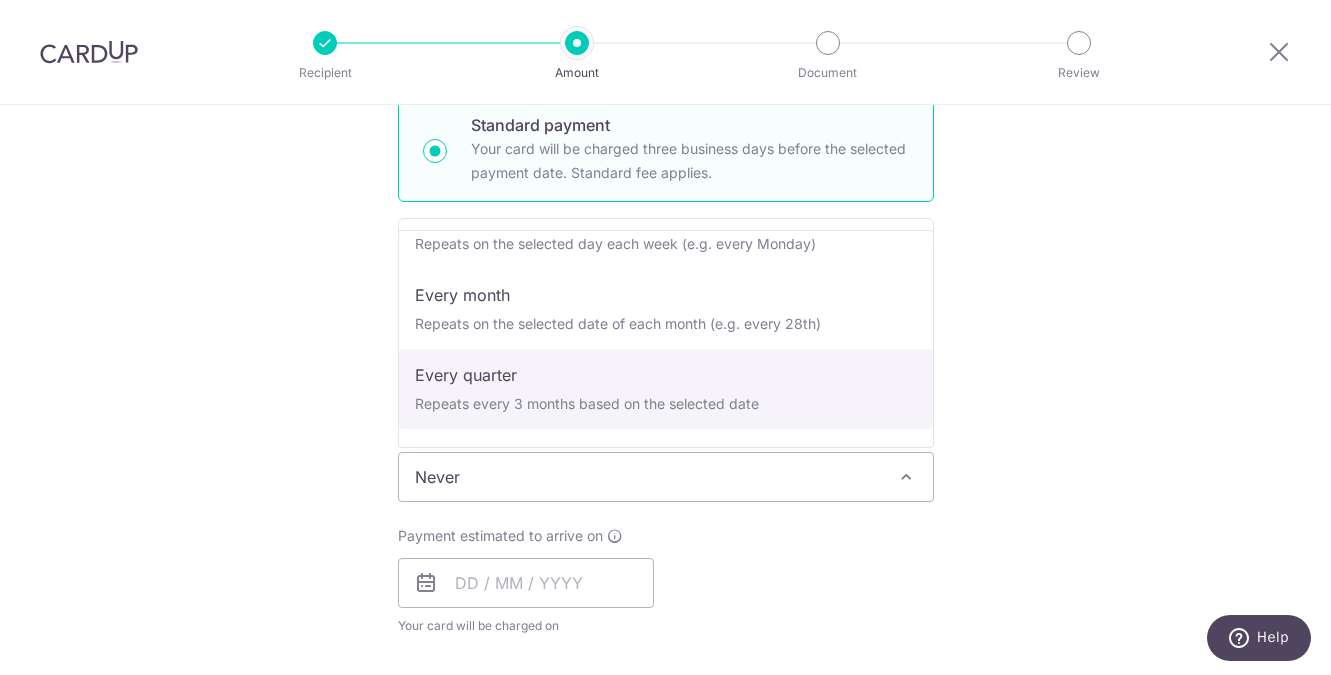 select on "4" 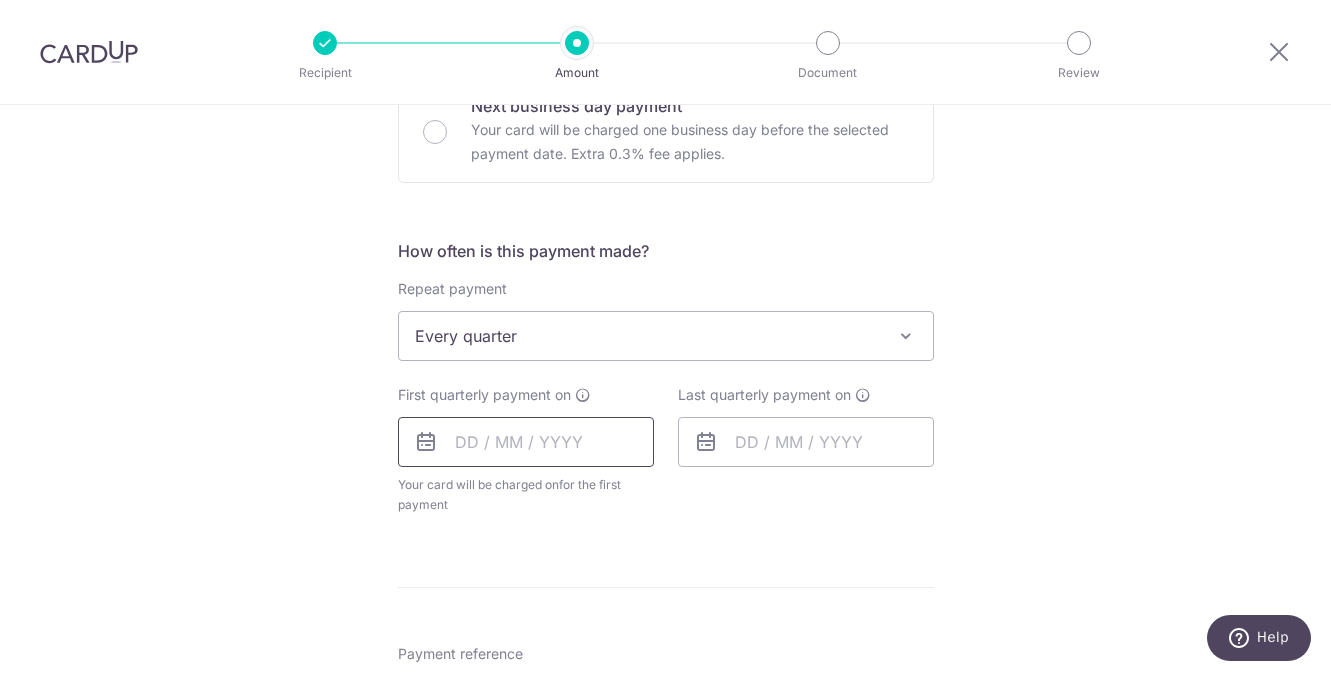 scroll, scrollTop: 655, scrollLeft: 0, axis: vertical 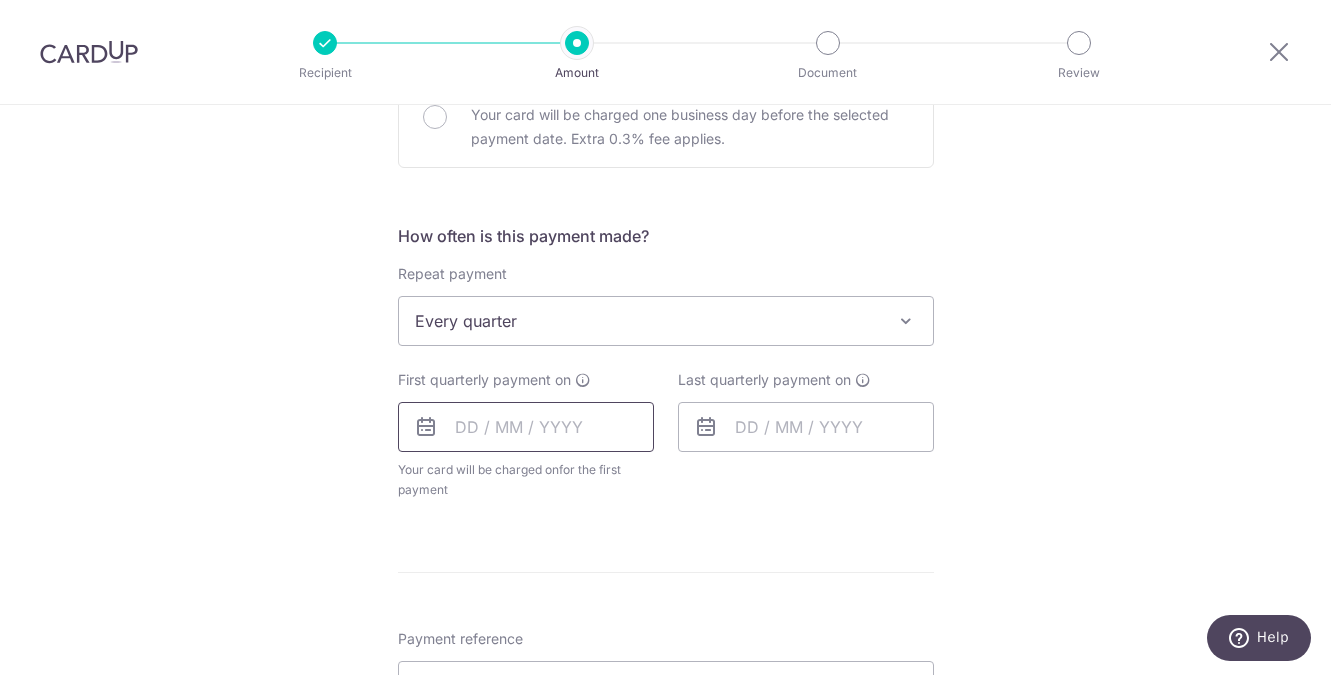 click at bounding box center [526, 427] 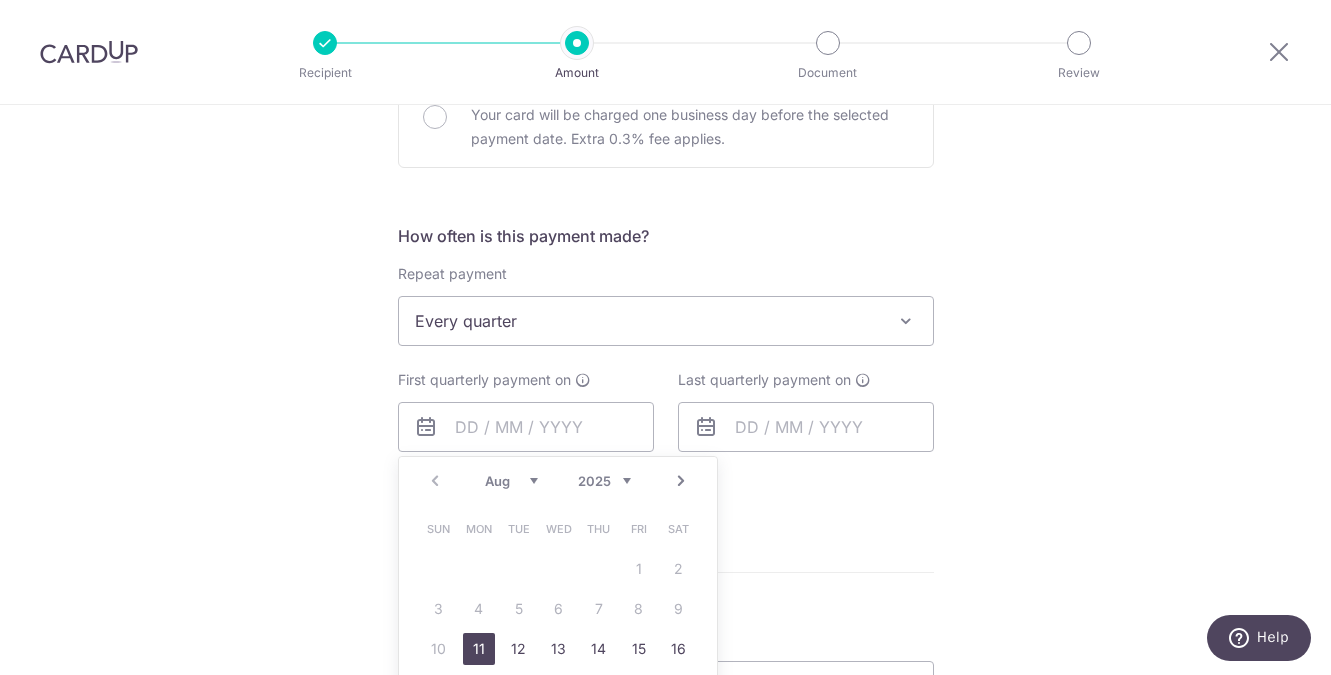 click on "11" at bounding box center (479, 649) 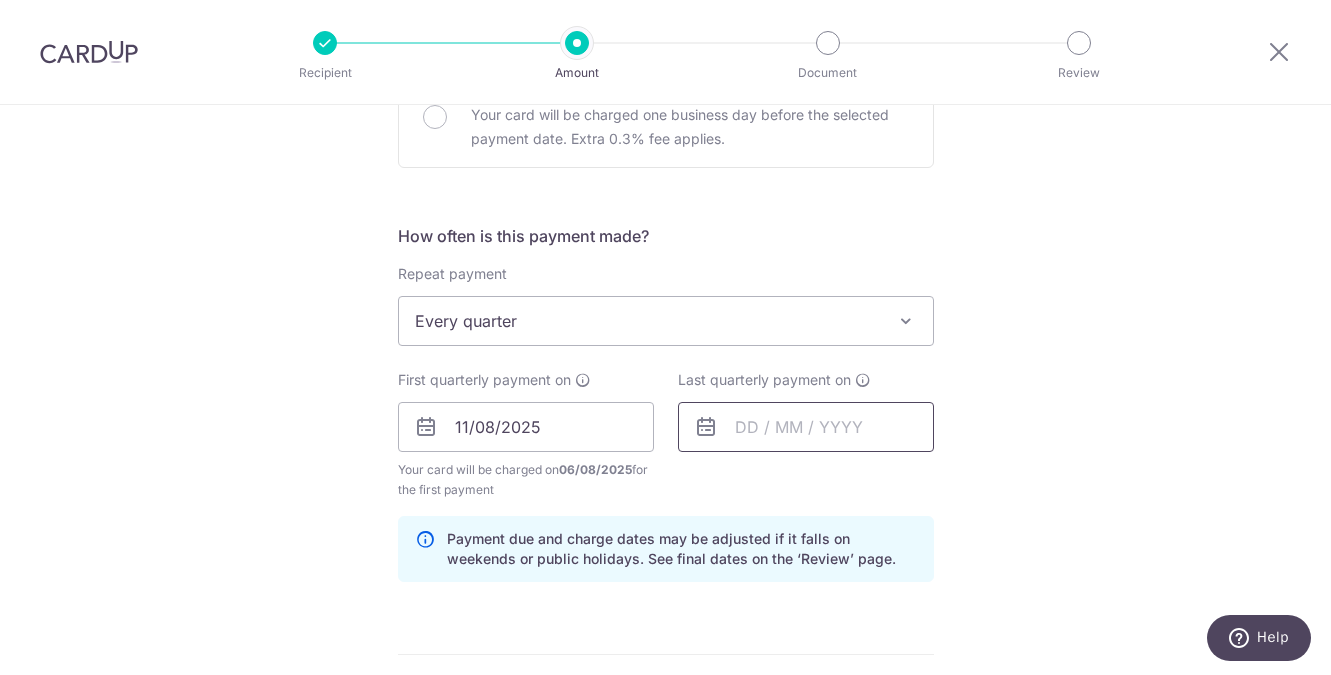click at bounding box center [806, 427] 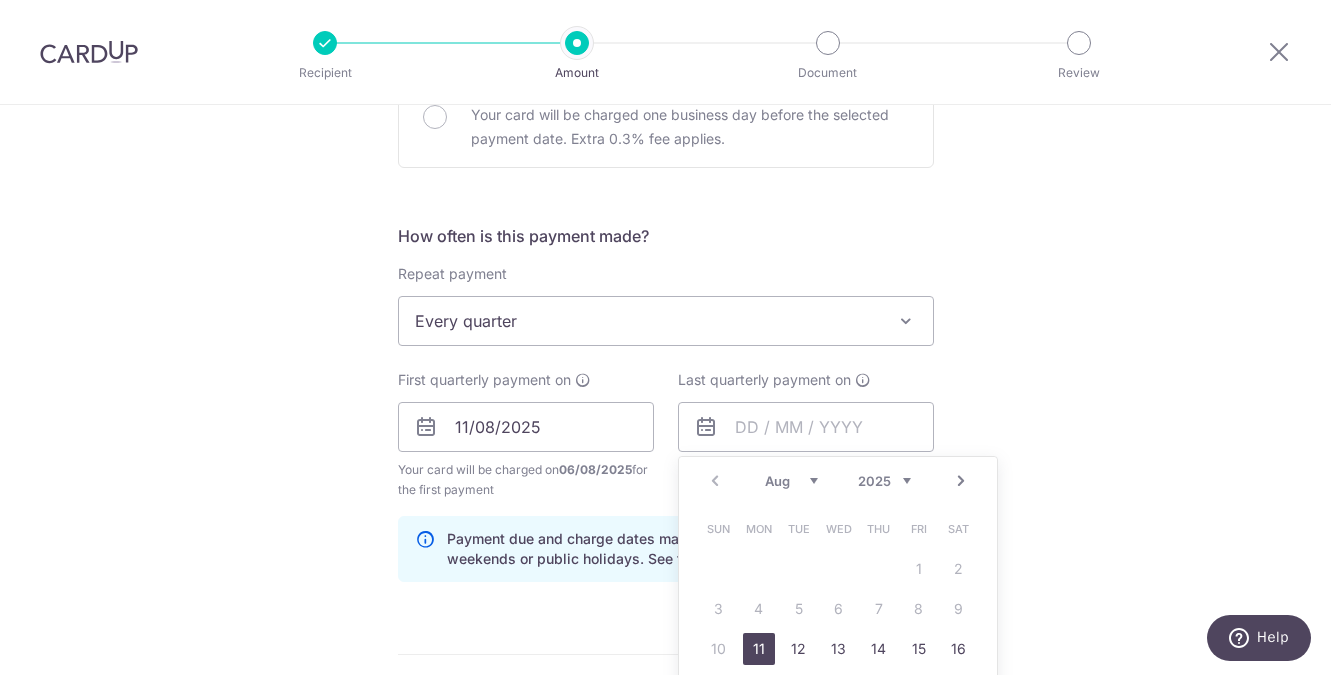 click on "Next" at bounding box center [961, 481] 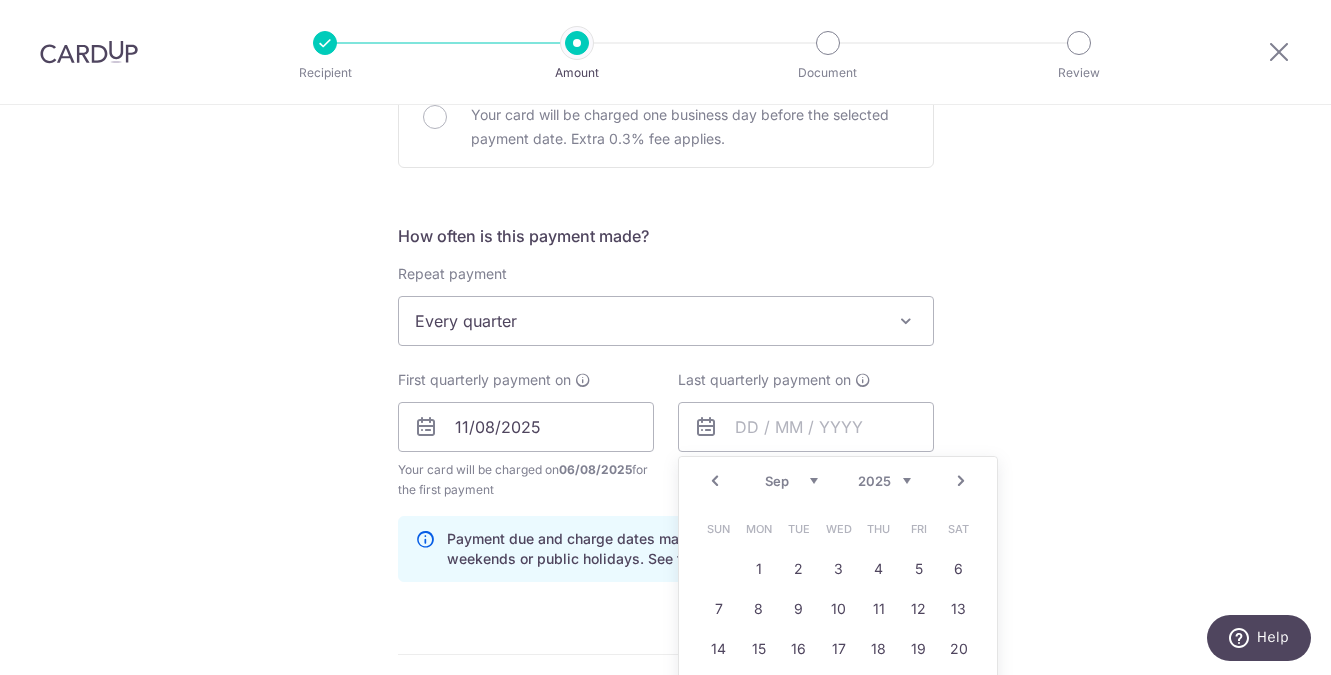 click on "Next" at bounding box center [961, 481] 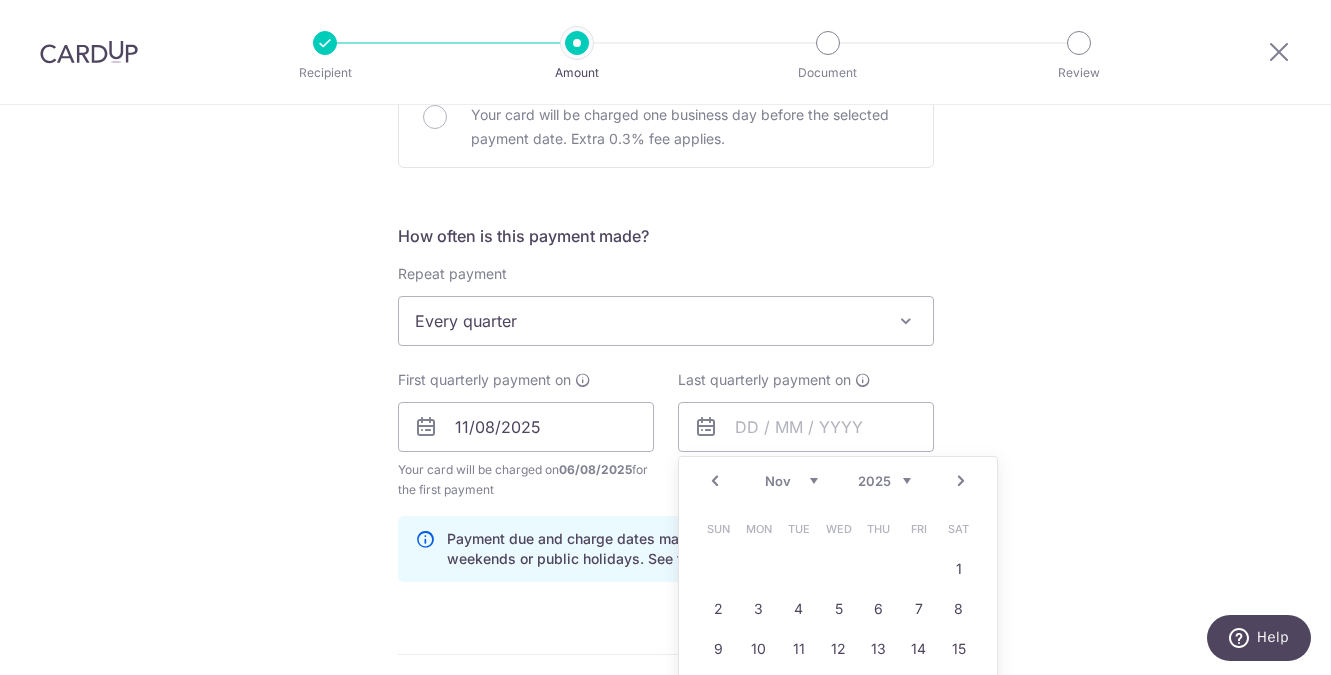 click on "Next" at bounding box center (961, 481) 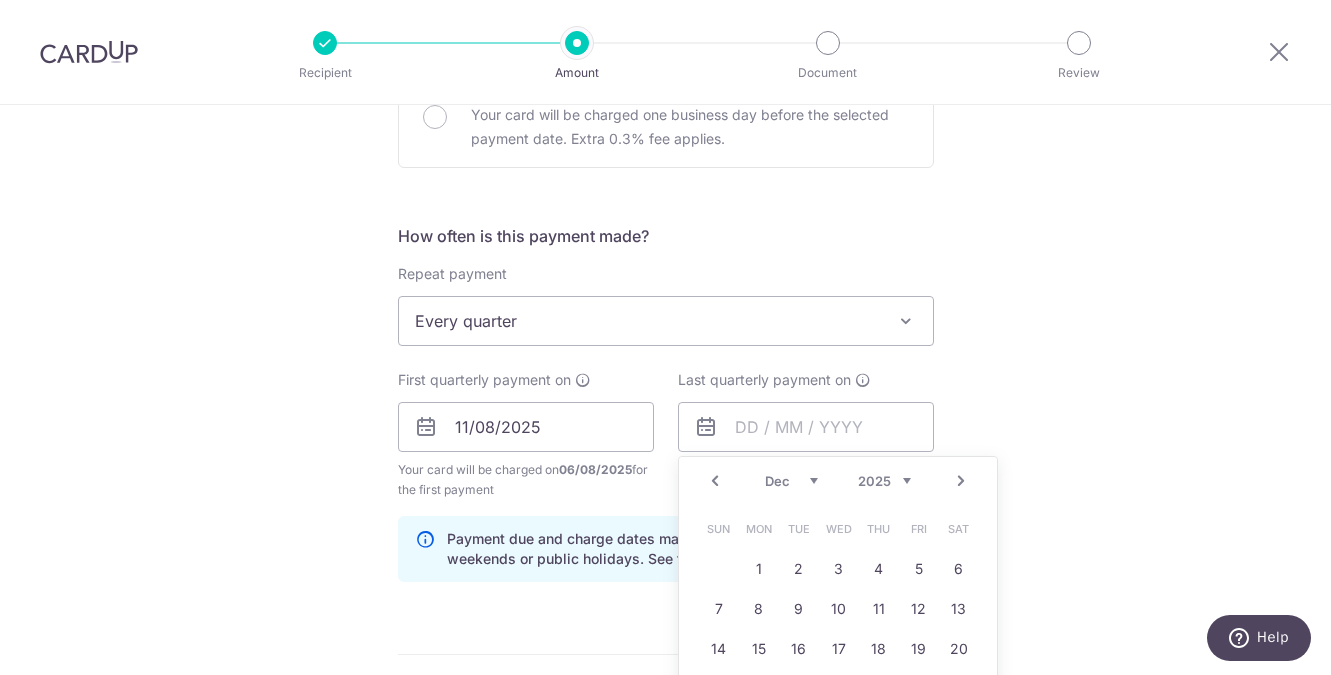 click on "Prev" at bounding box center (715, 481) 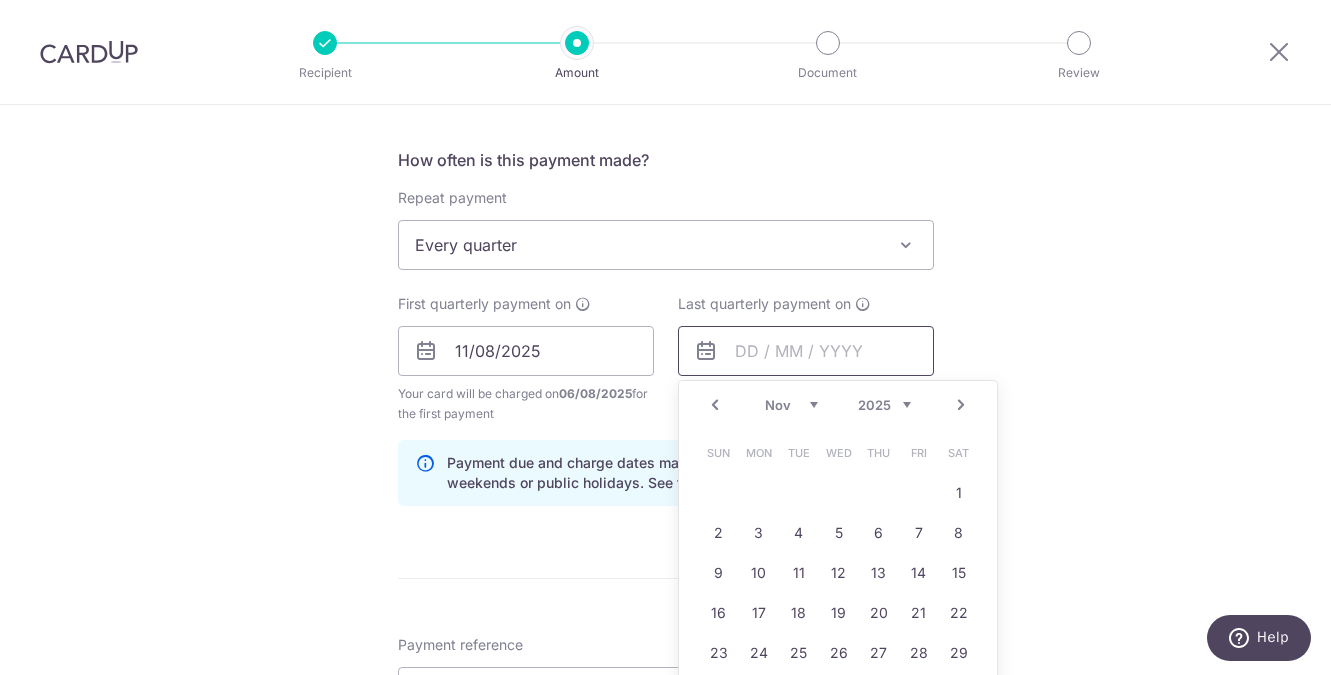 scroll, scrollTop: 746, scrollLeft: 0, axis: vertical 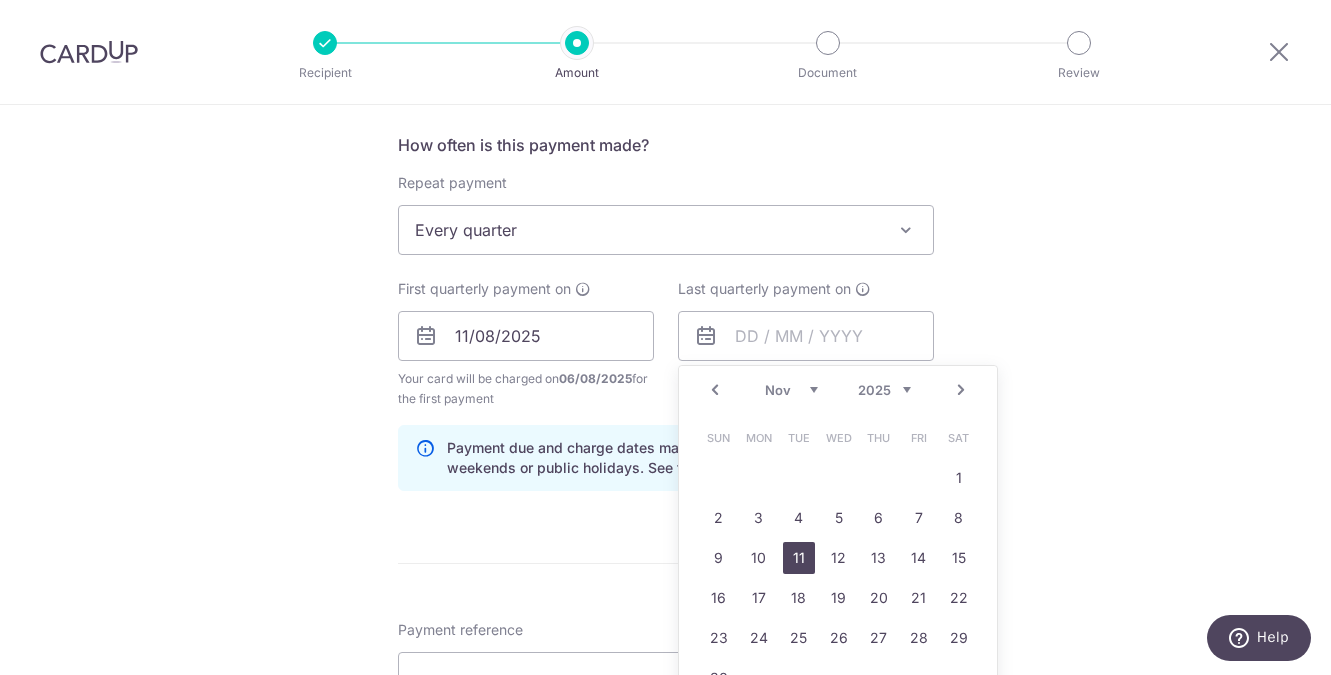 click on "11" at bounding box center (799, 558) 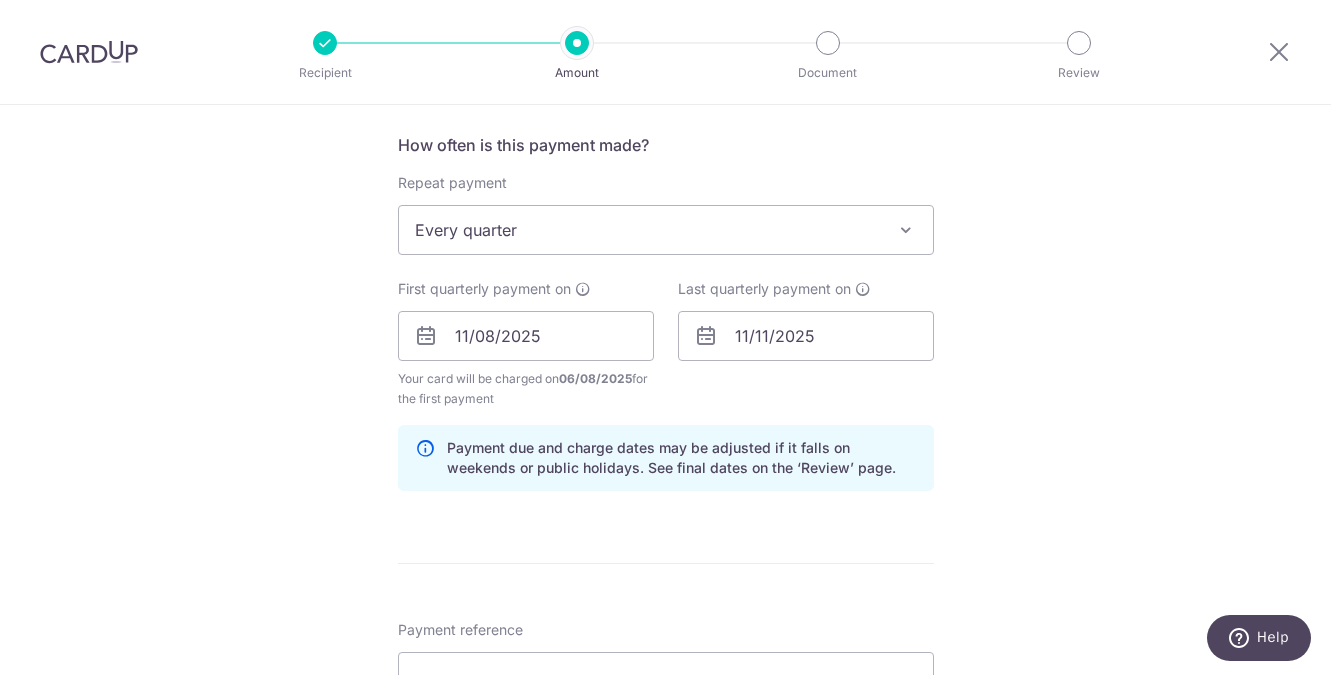click on "Tell us more about your payment
Enter payment amount
SGD
954.83
954.83
Select Card
**** 9820
Add credit card
Your Cards
**** 5606
**** 9820
Secure 256-bit SSL
Text
New card details
Card
Secure 256-bit SSL" at bounding box center (665, 314) 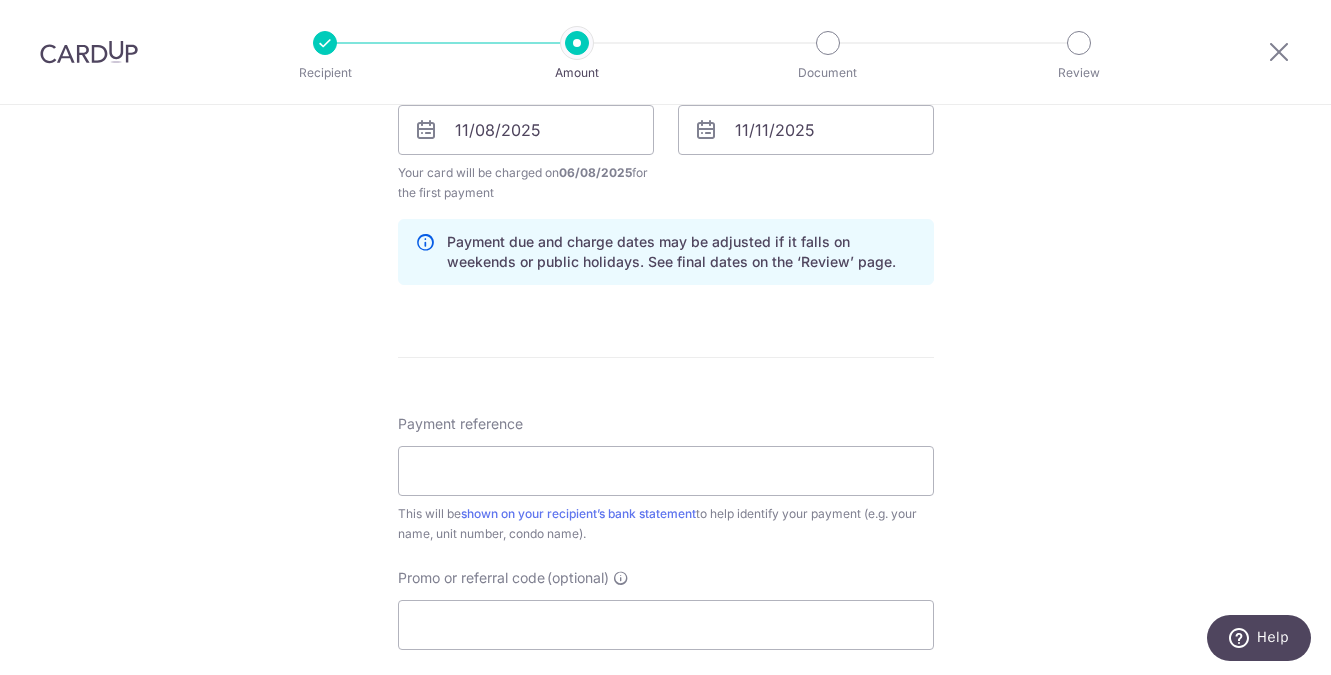 scroll, scrollTop: 985, scrollLeft: 0, axis: vertical 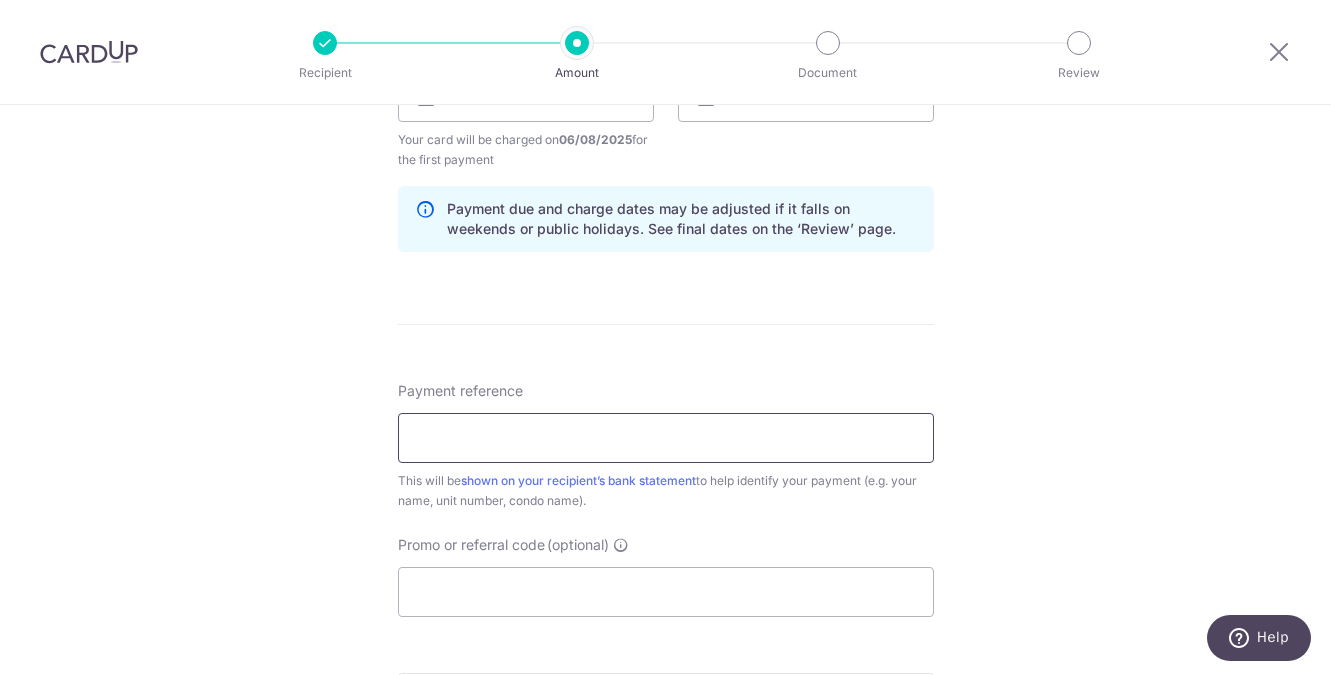 click on "Payment reference" at bounding box center (666, 438) 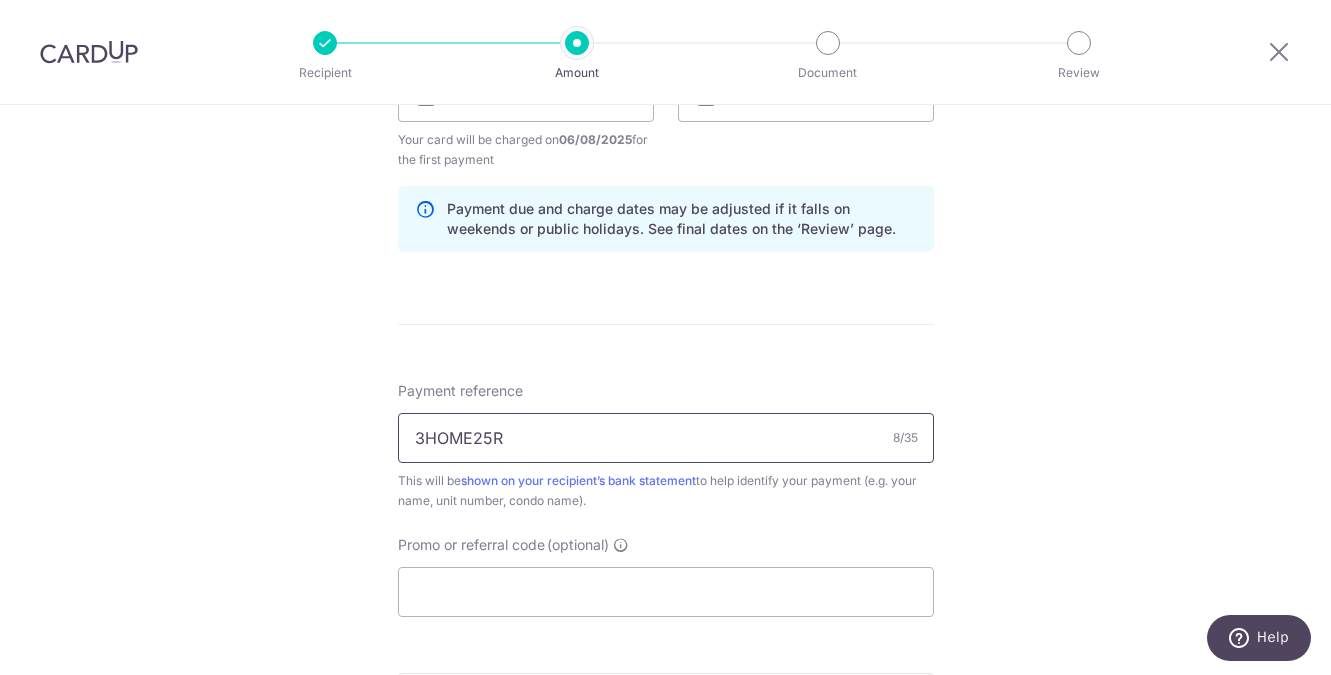 type on "3HOME25R" 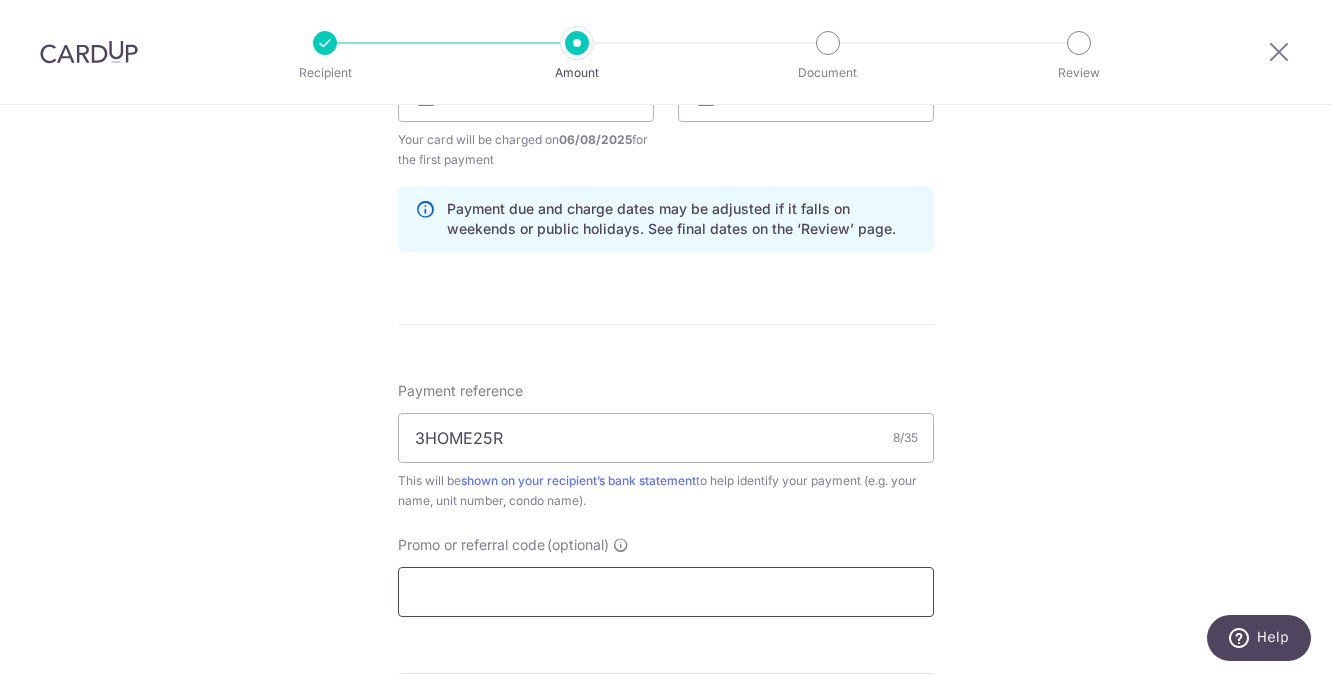 click on "Promo or referral code
(optional)" at bounding box center [666, 592] 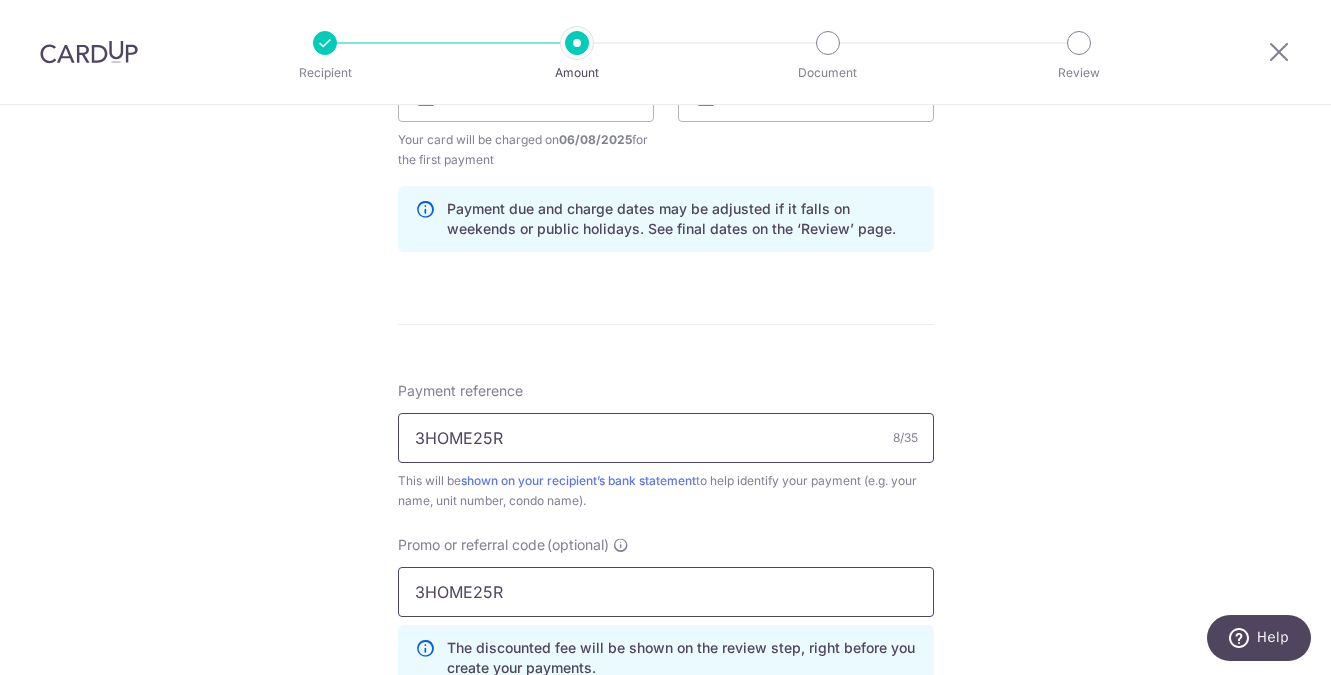 type on "3HOME25R" 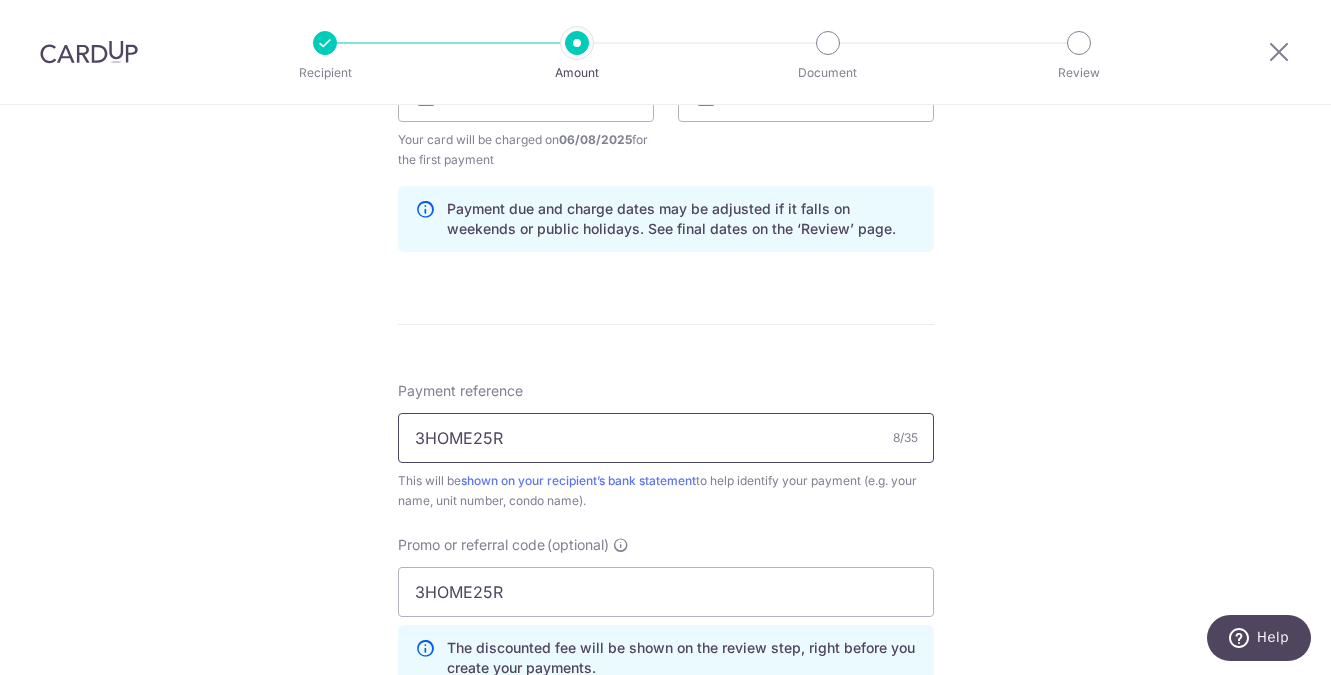 click on "3HOME25R" at bounding box center [666, 438] 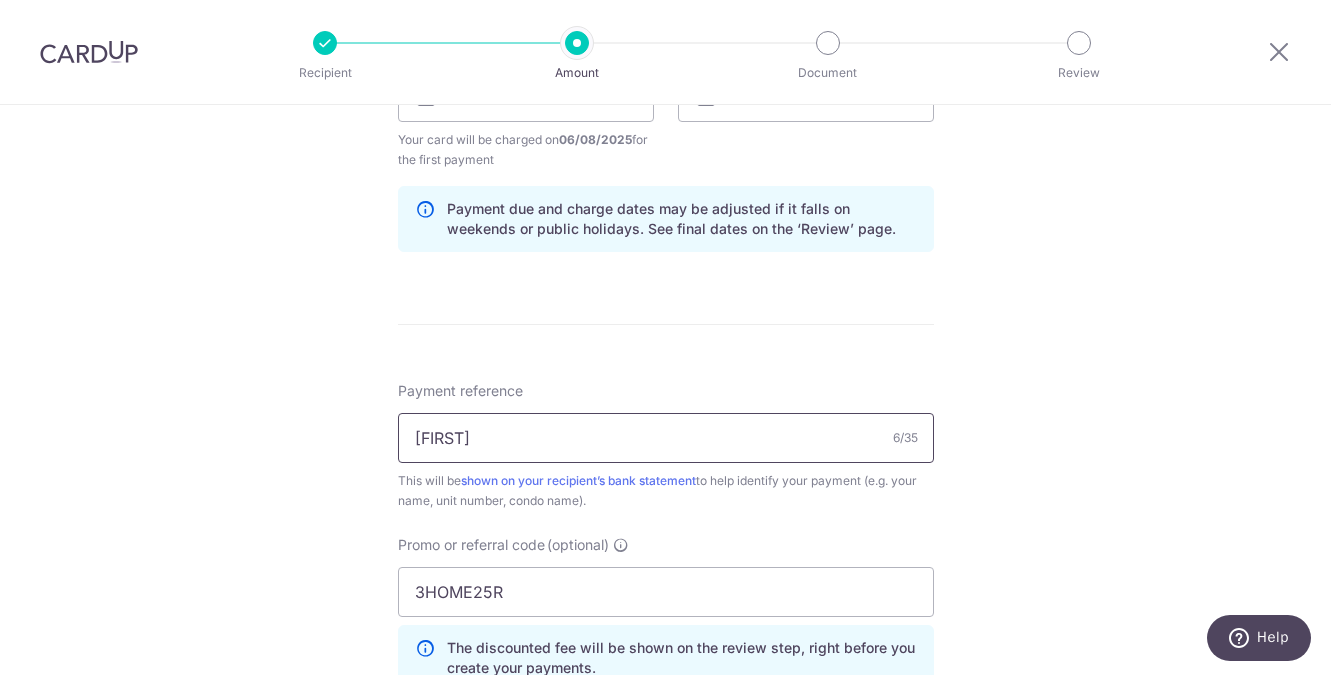 type on "[FIRST] [LAST] [POSTAL_CODE]" 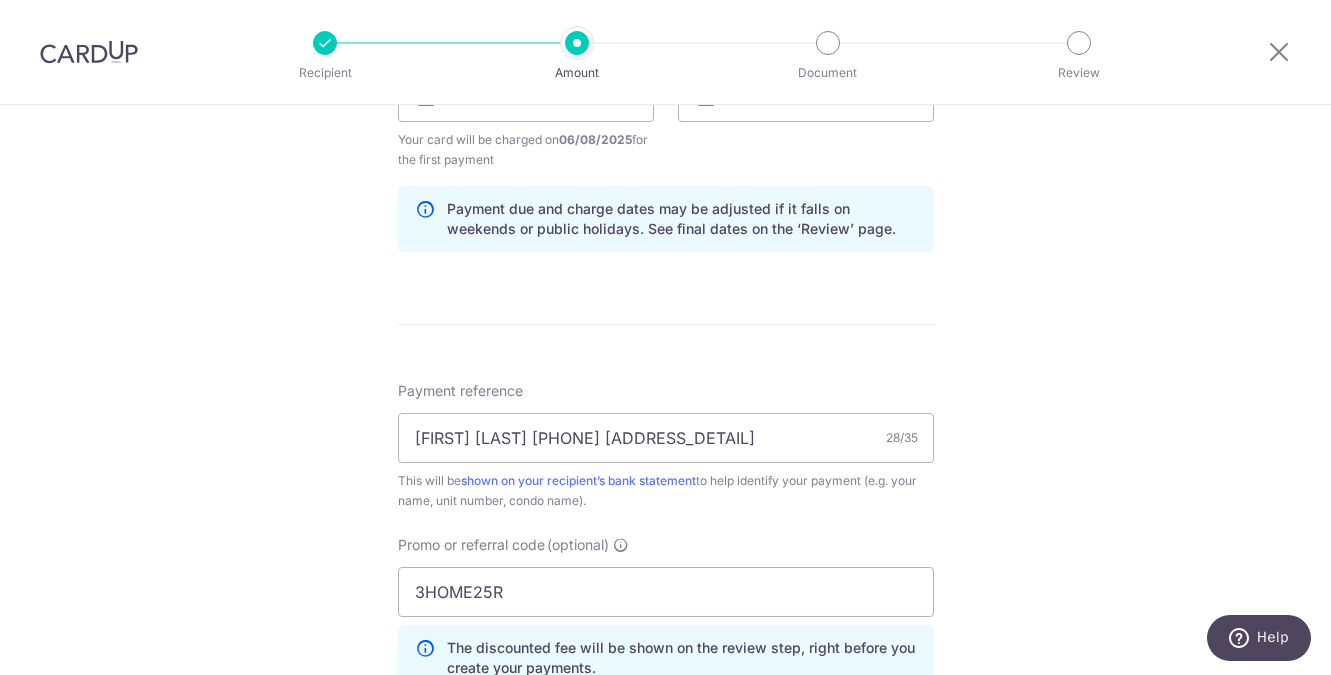 click on "Tell us more about your payment
Enter payment amount
SGD
954.83
954.83
Select Card
**** 9820
Add credit card
Your Cards
**** 5606
**** 9820
Secure 256-bit SSL
Text
New card details
Card
Secure 256-bit SSL" at bounding box center (665, 120) 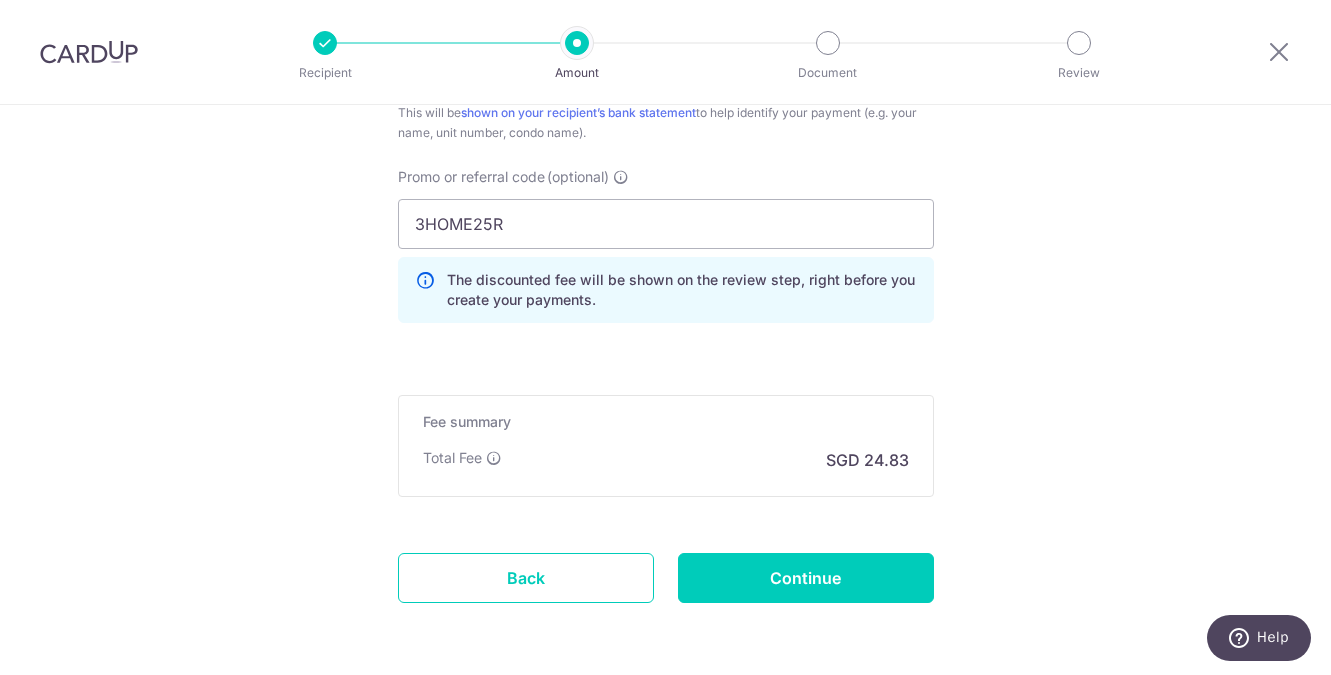 scroll, scrollTop: 1404, scrollLeft: 0, axis: vertical 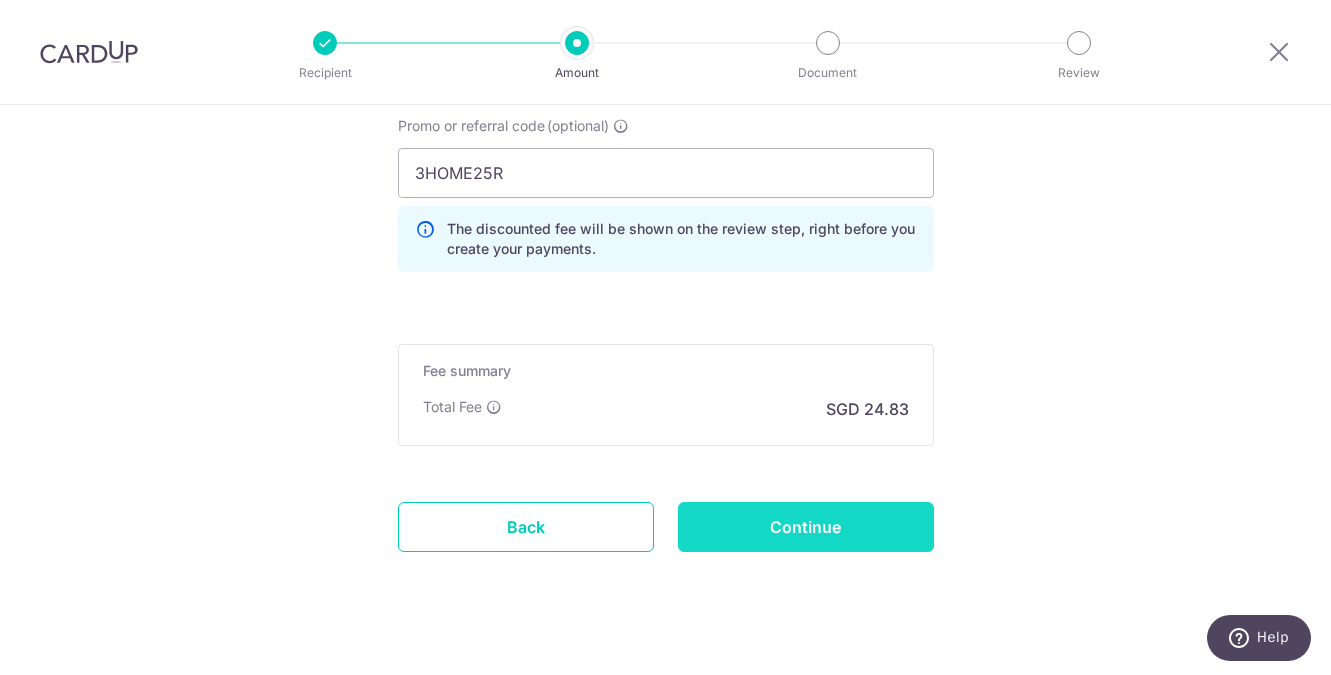 click on "Continue" at bounding box center [806, 527] 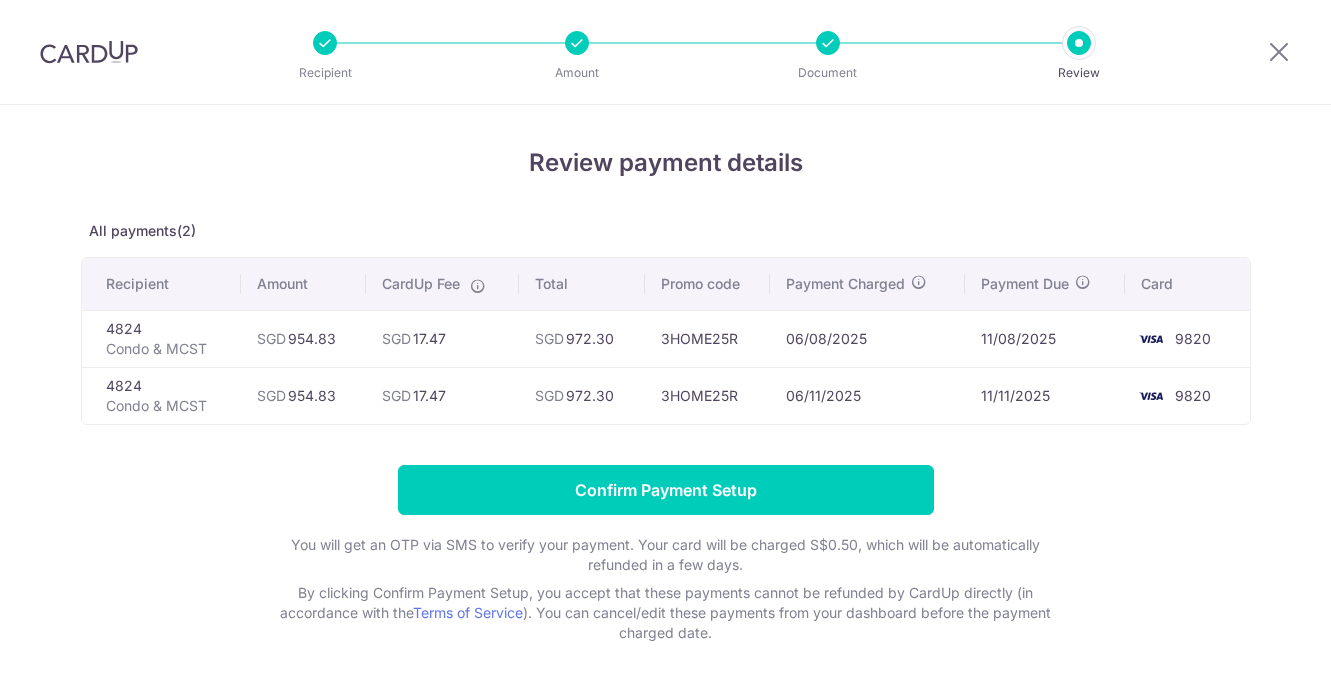 scroll, scrollTop: 0, scrollLeft: 0, axis: both 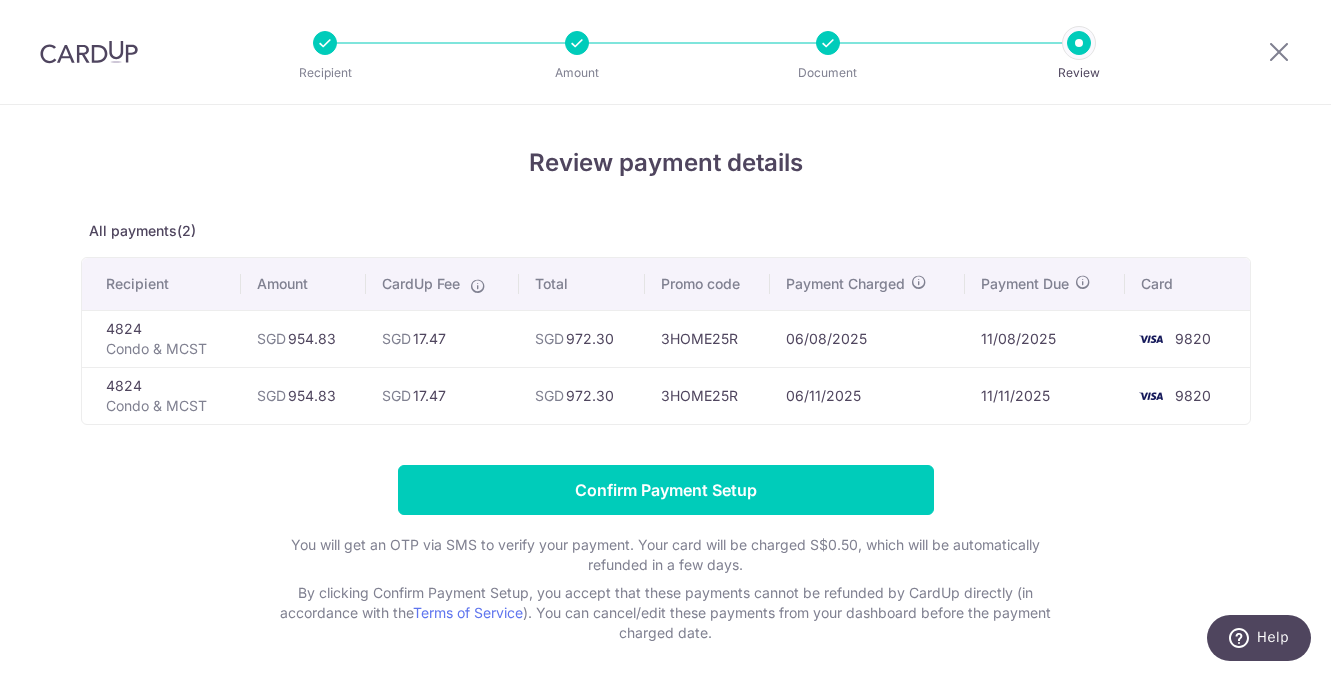 drag, startPoint x: 344, startPoint y: 340, endPoint x: 292, endPoint y: 340, distance: 52 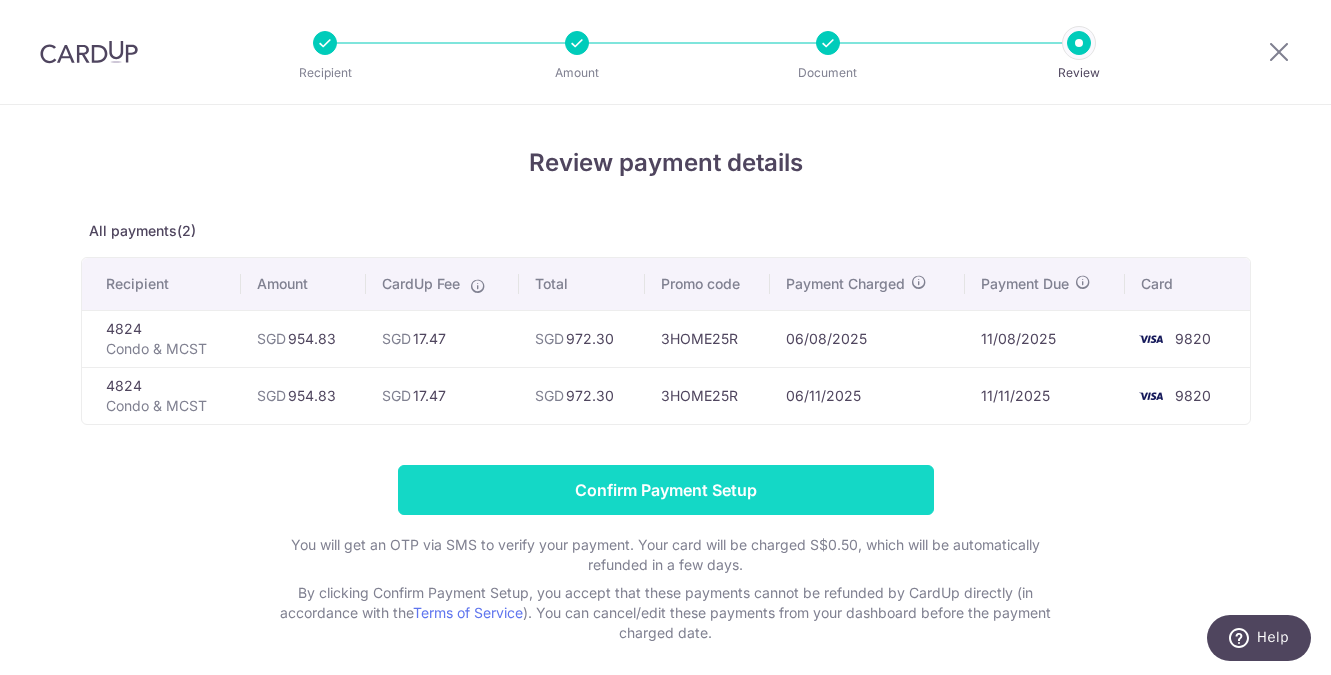 click on "Confirm Payment Setup" at bounding box center [666, 490] 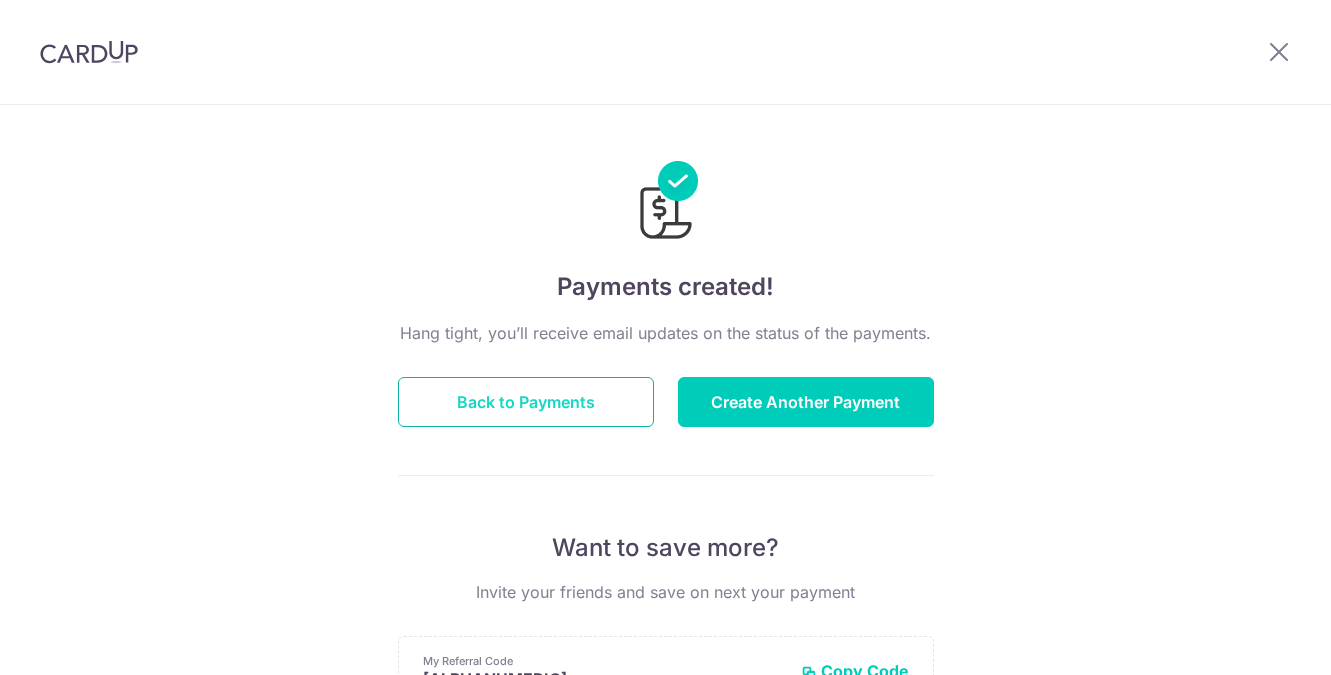scroll, scrollTop: 0, scrollLeft: 0, axis: both 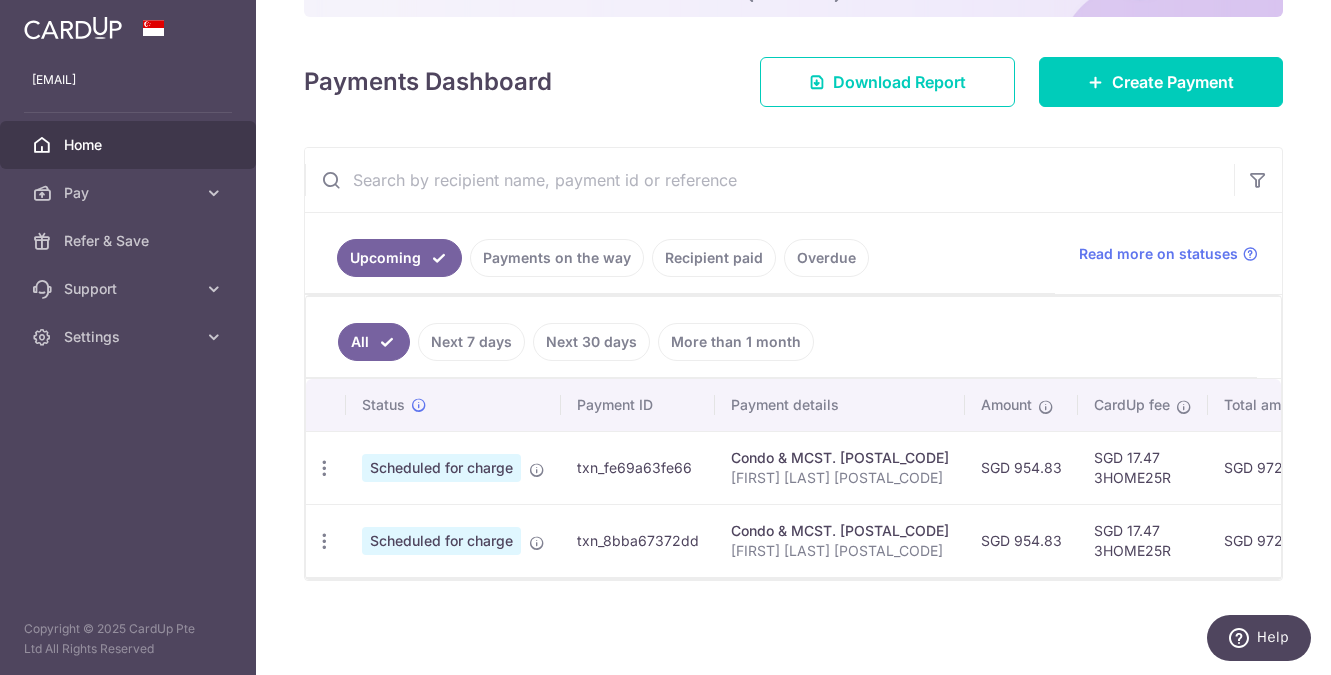 click on "Recipient paid" at bounding box center [714, 258] 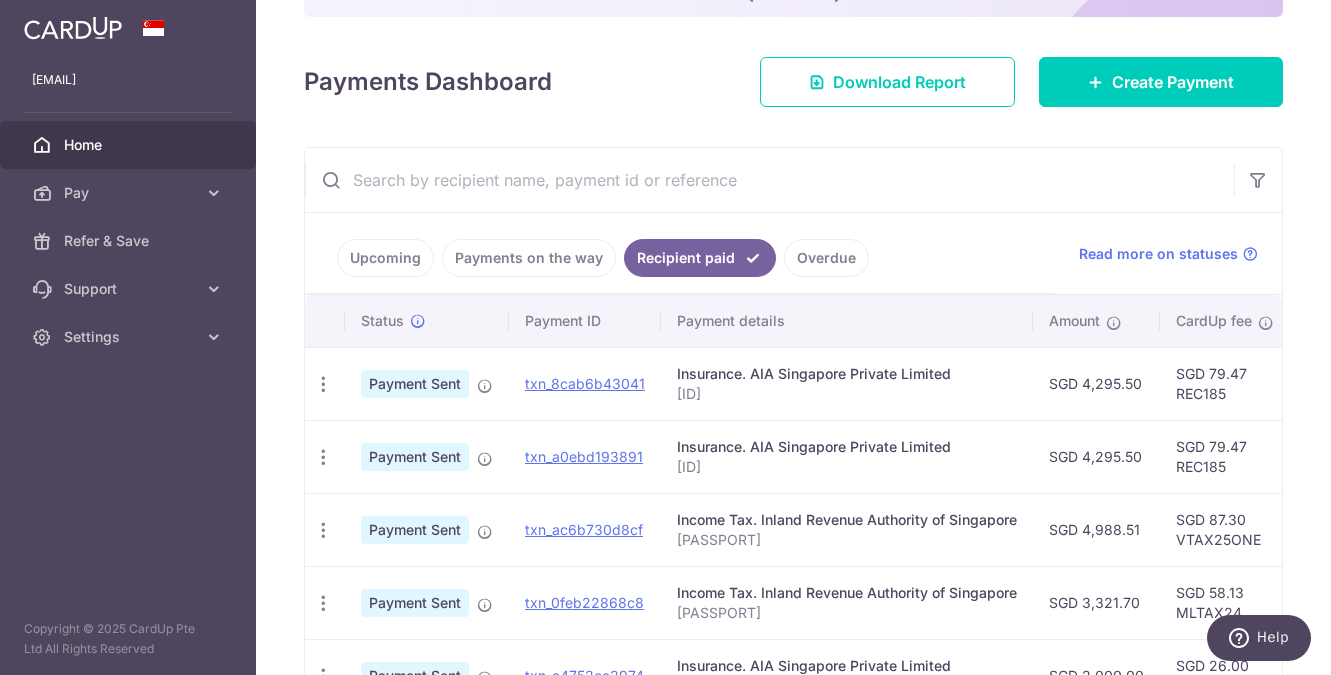scroll, scrollTop: 373, scrollLeft: 0, axis: vertical 